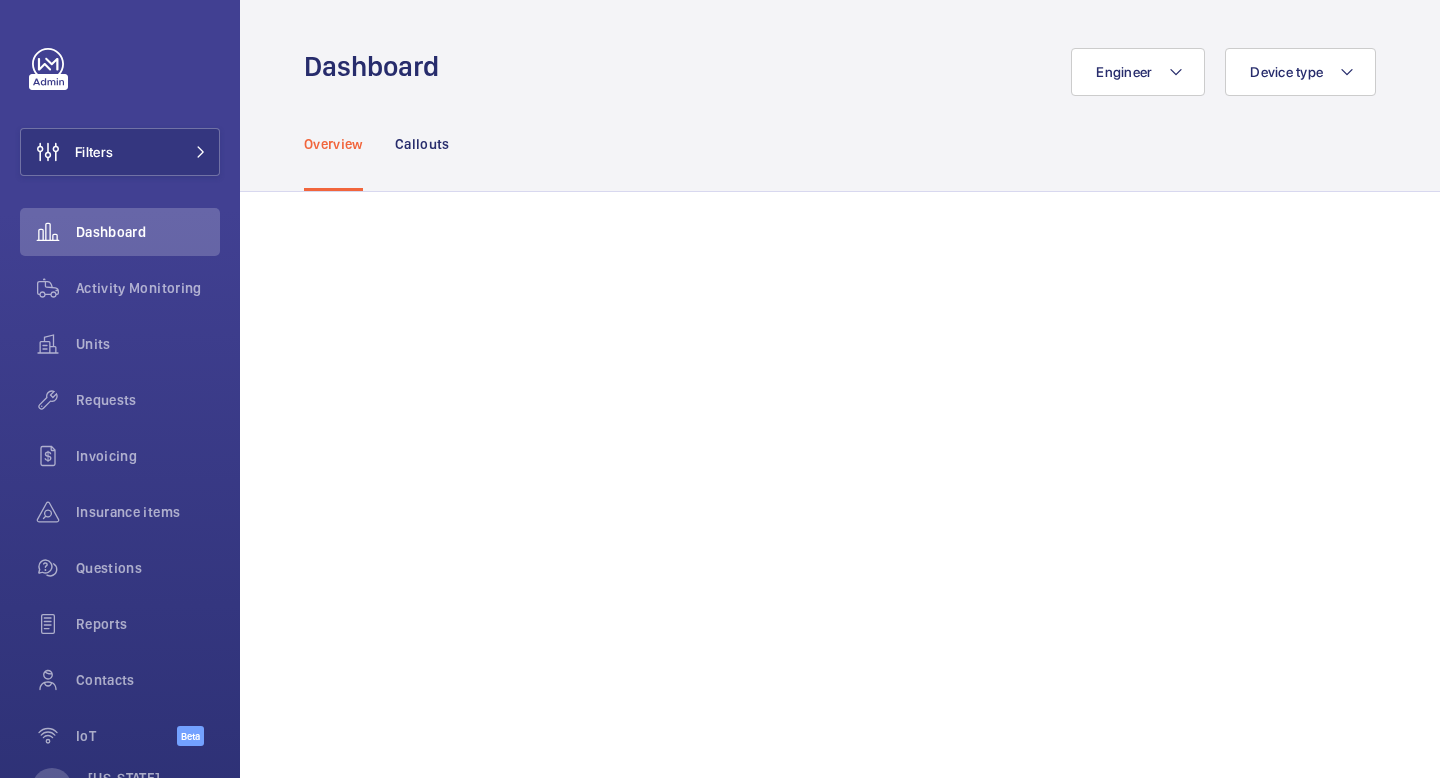 scroll, scrollTop: 0, scrollLeft: 0, axis: both 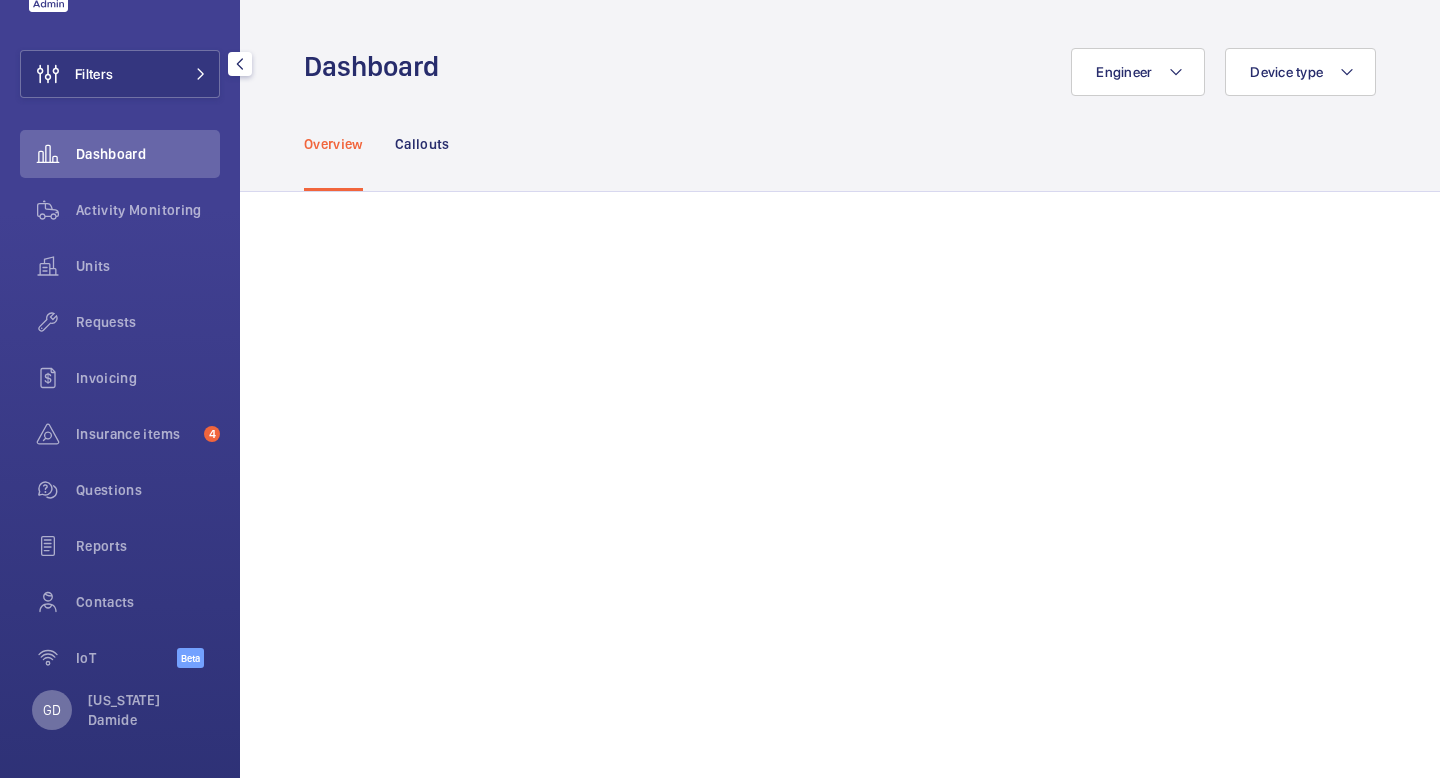 click on "GD" 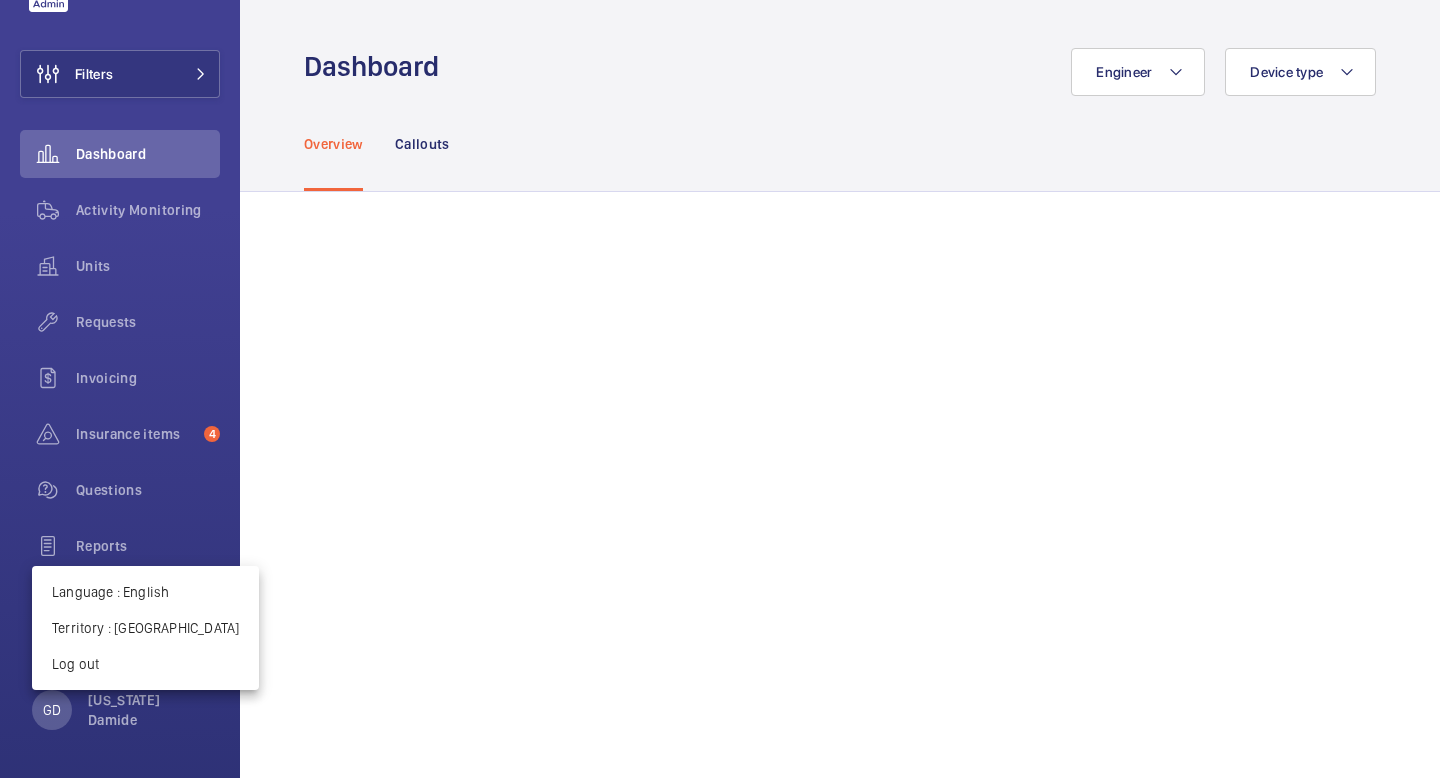 click at bounding box center (720, 389) 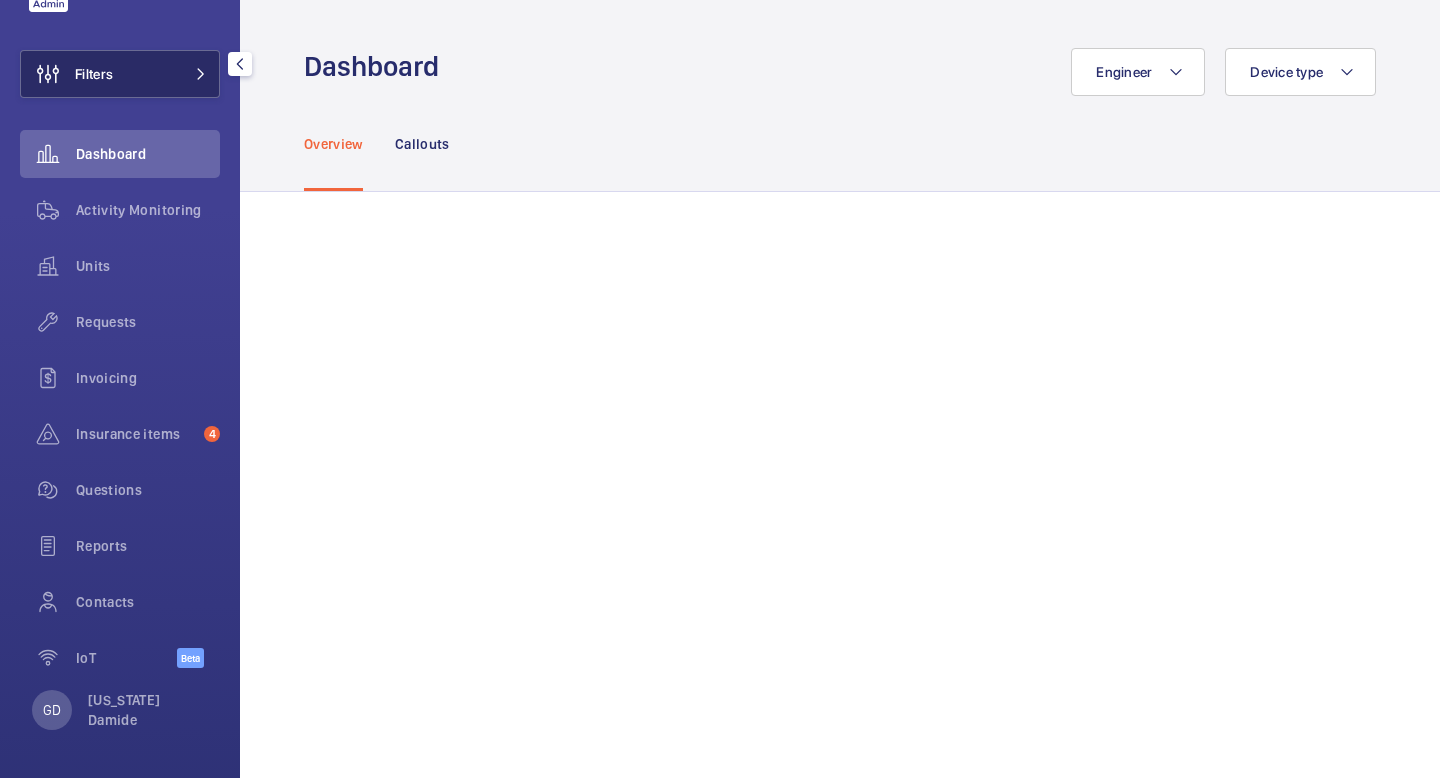 click 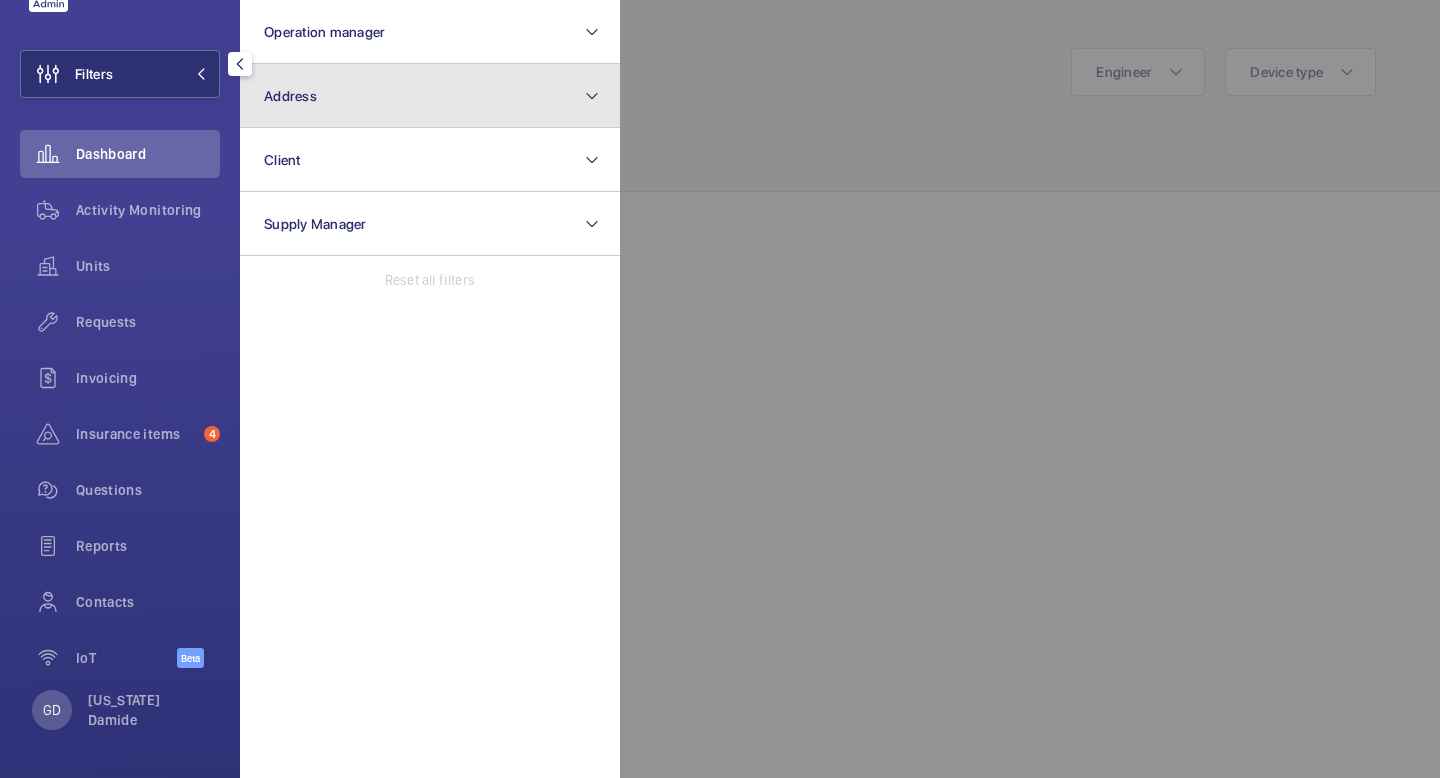 click on "Address" 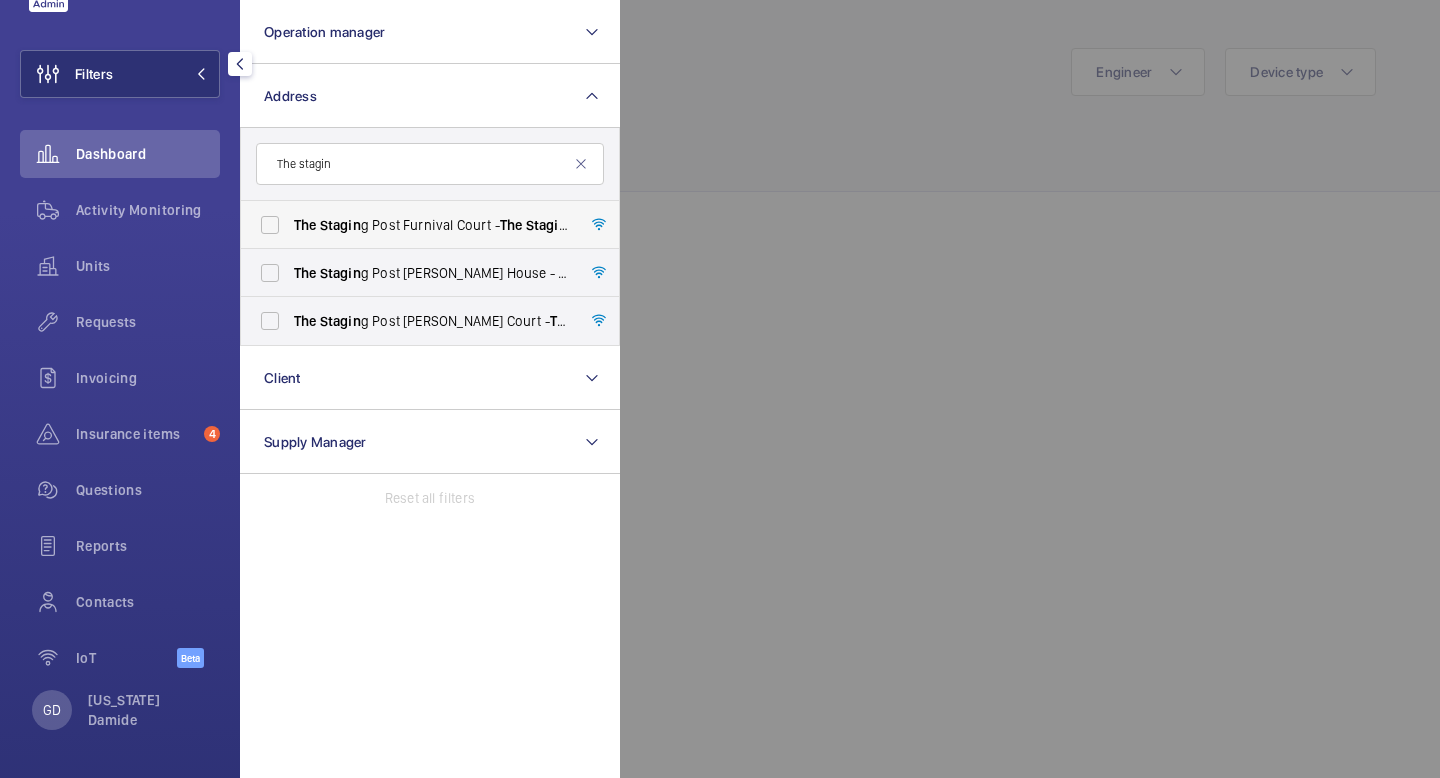 type on "The stagin" 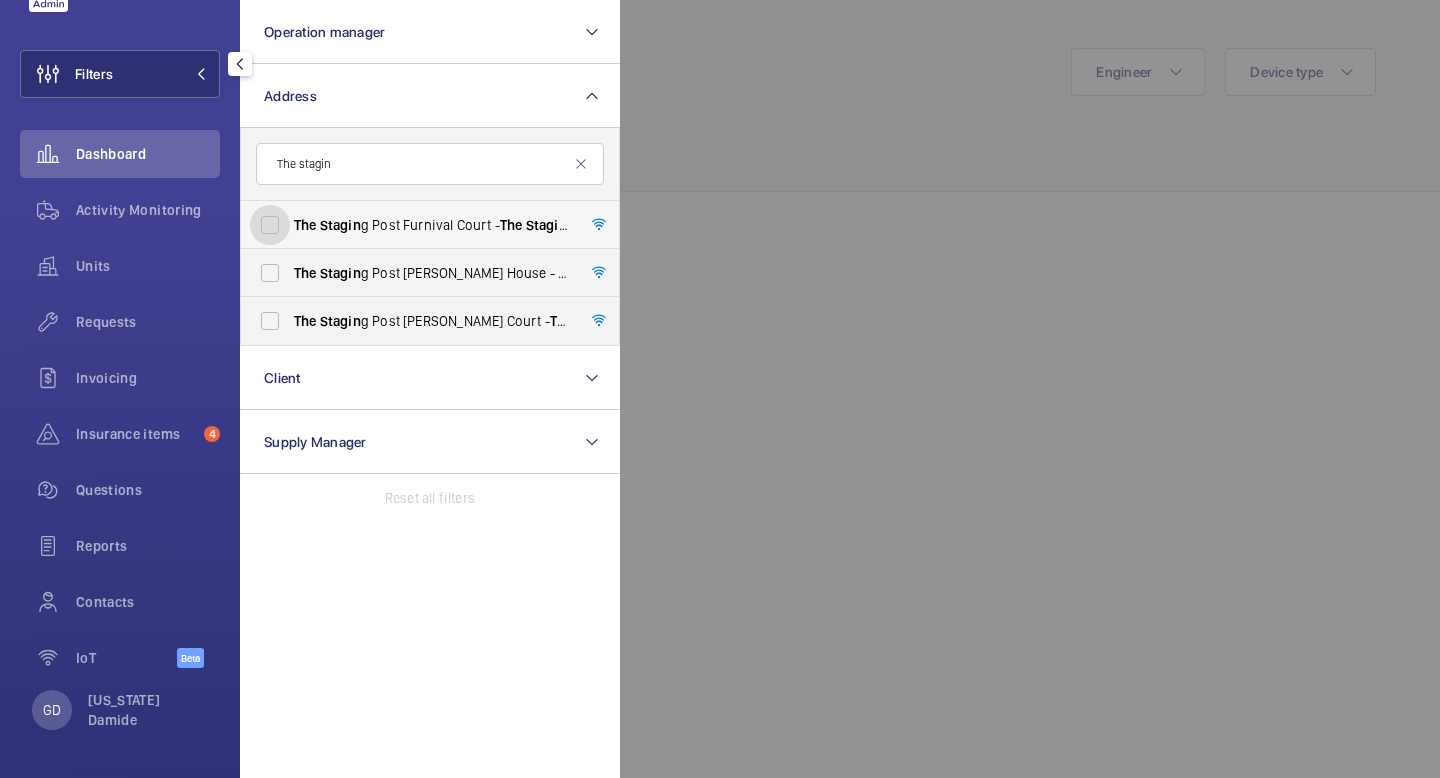 click on "The   Stagin g Post Furnival Court -  The   Stagin g Post Furnival Court, HOUNSLOW TW3 4FB" at bounding box center [270, 225] 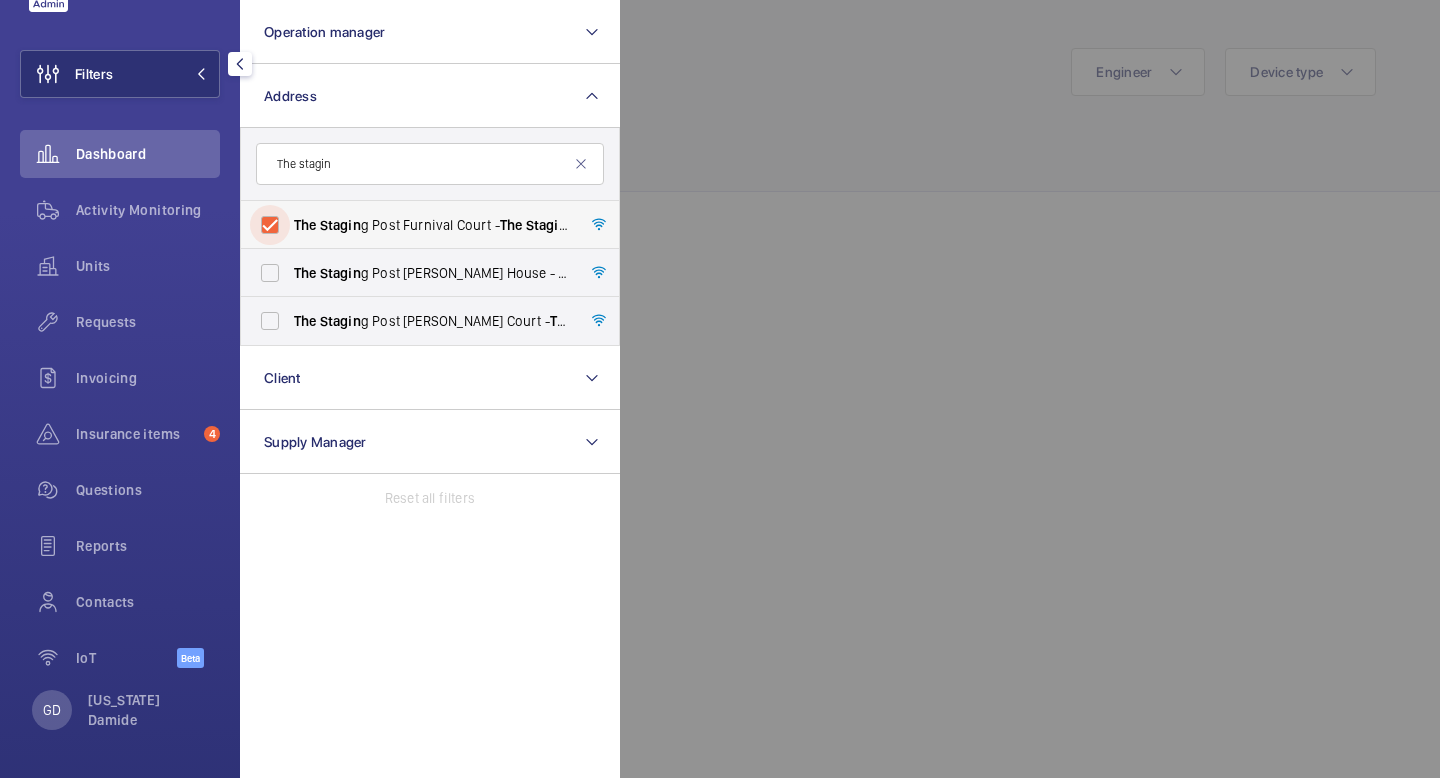 checkbox on "true" 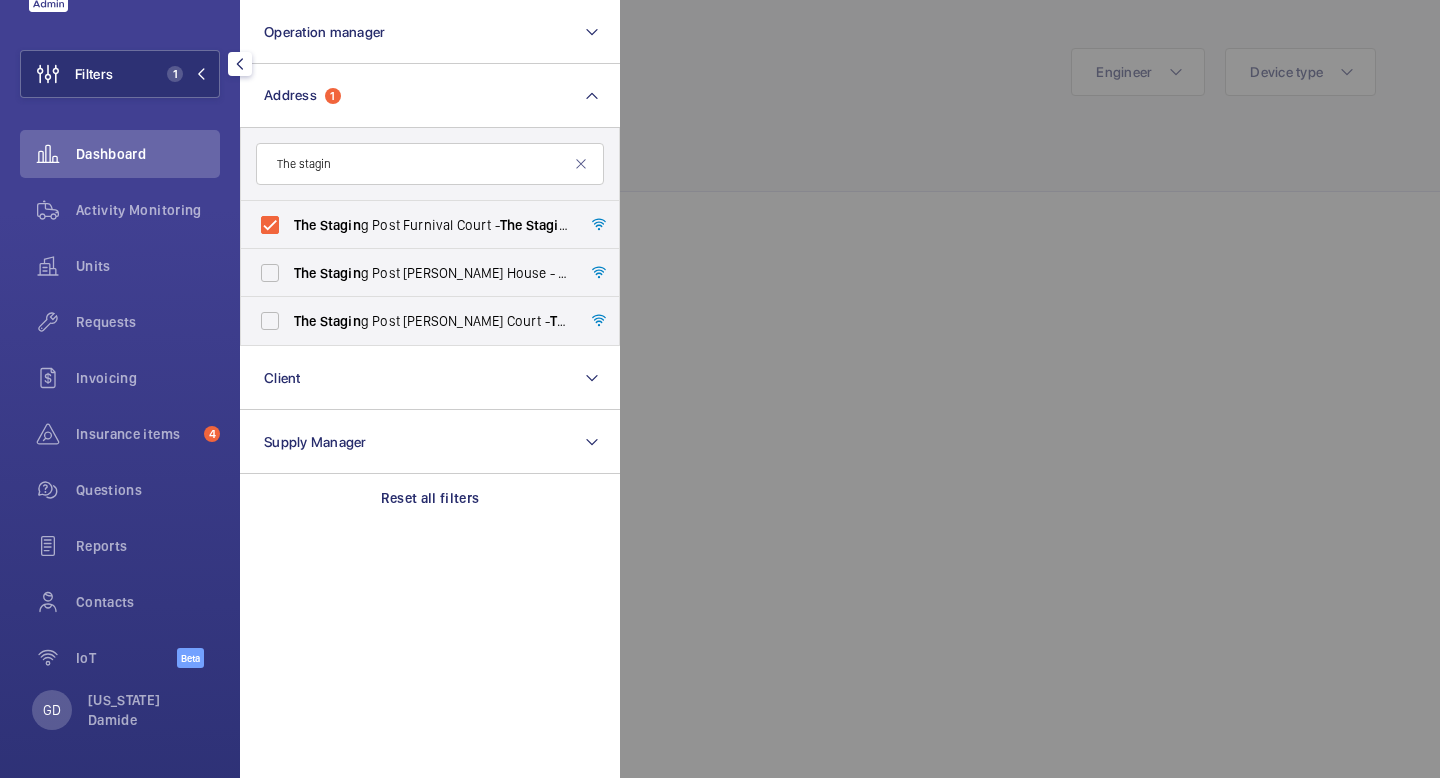 click 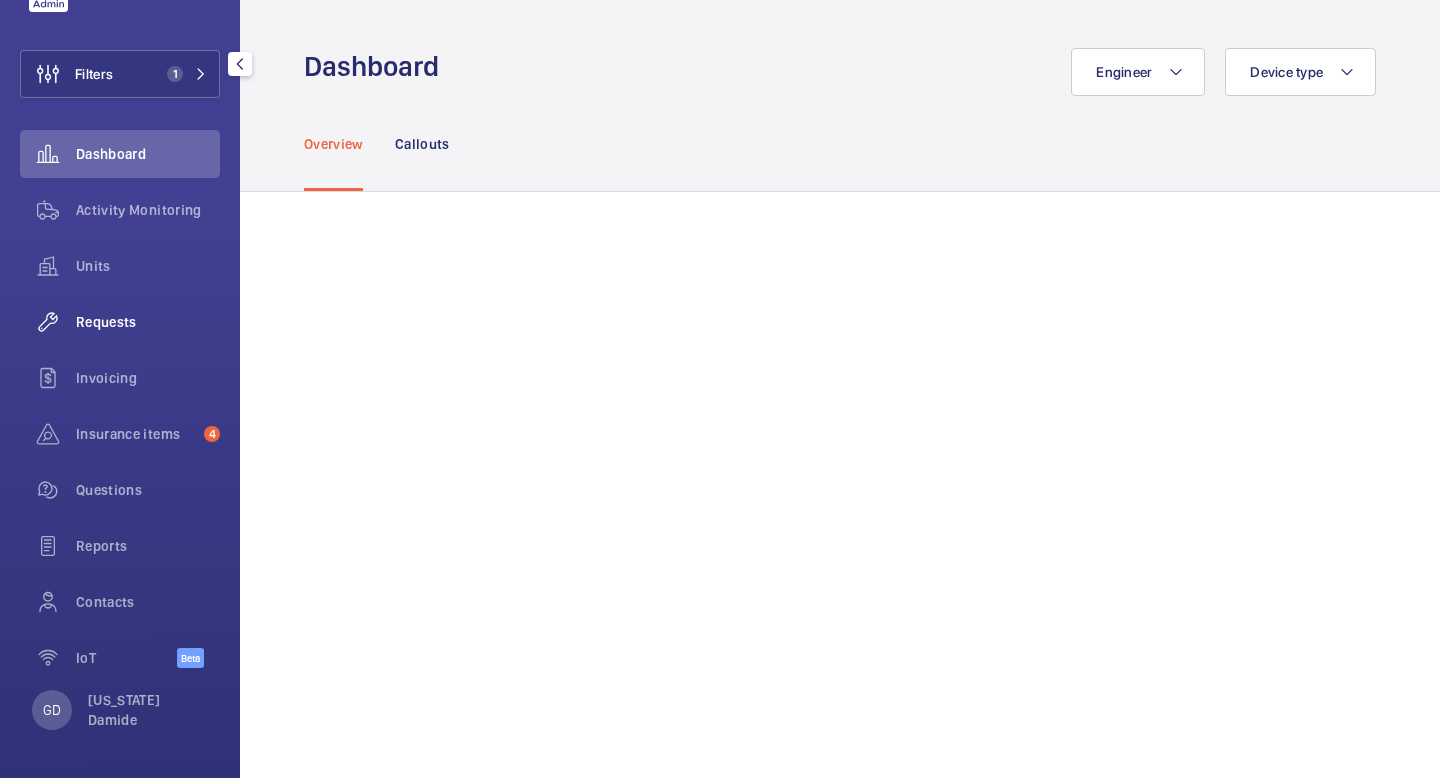click on "Requests" 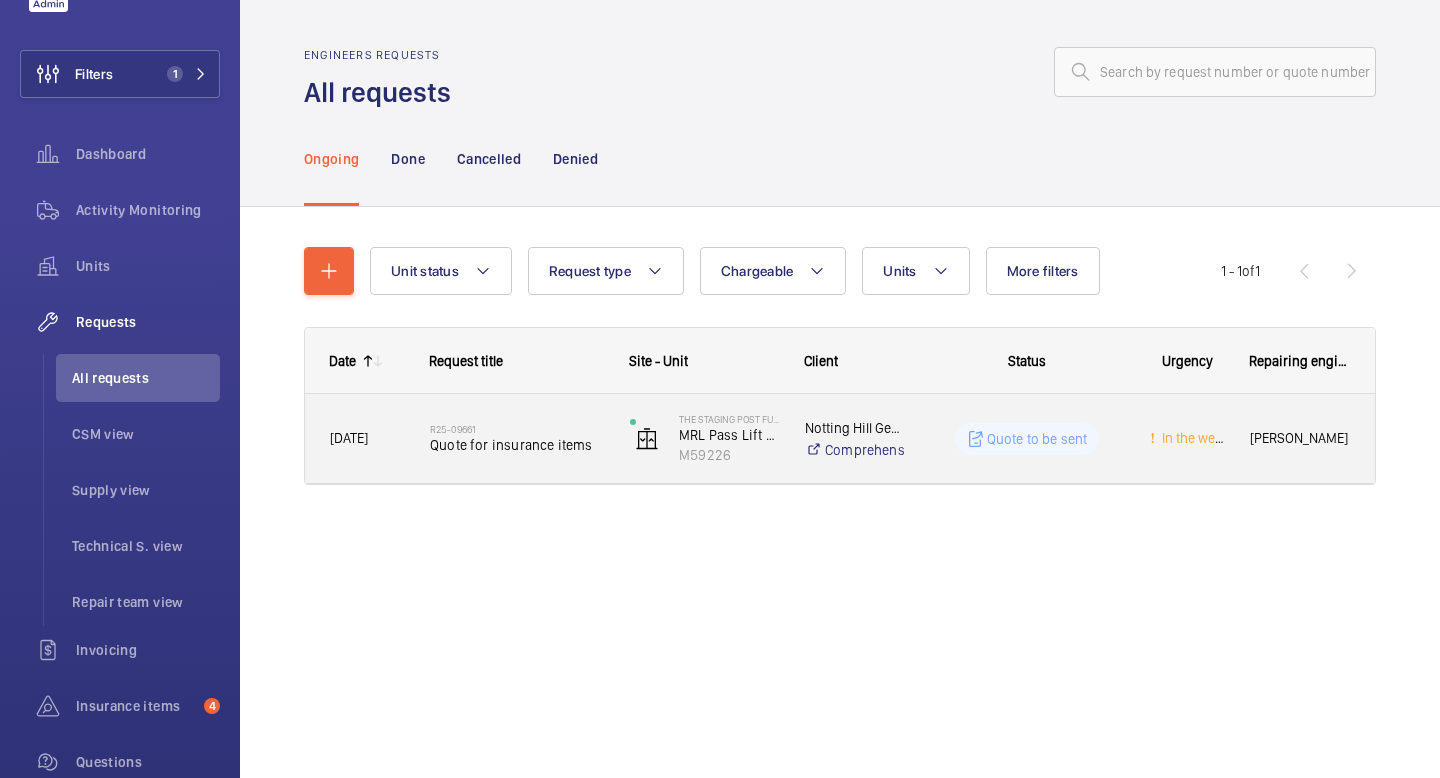 click on "R25-09661   Quote for insurance items" 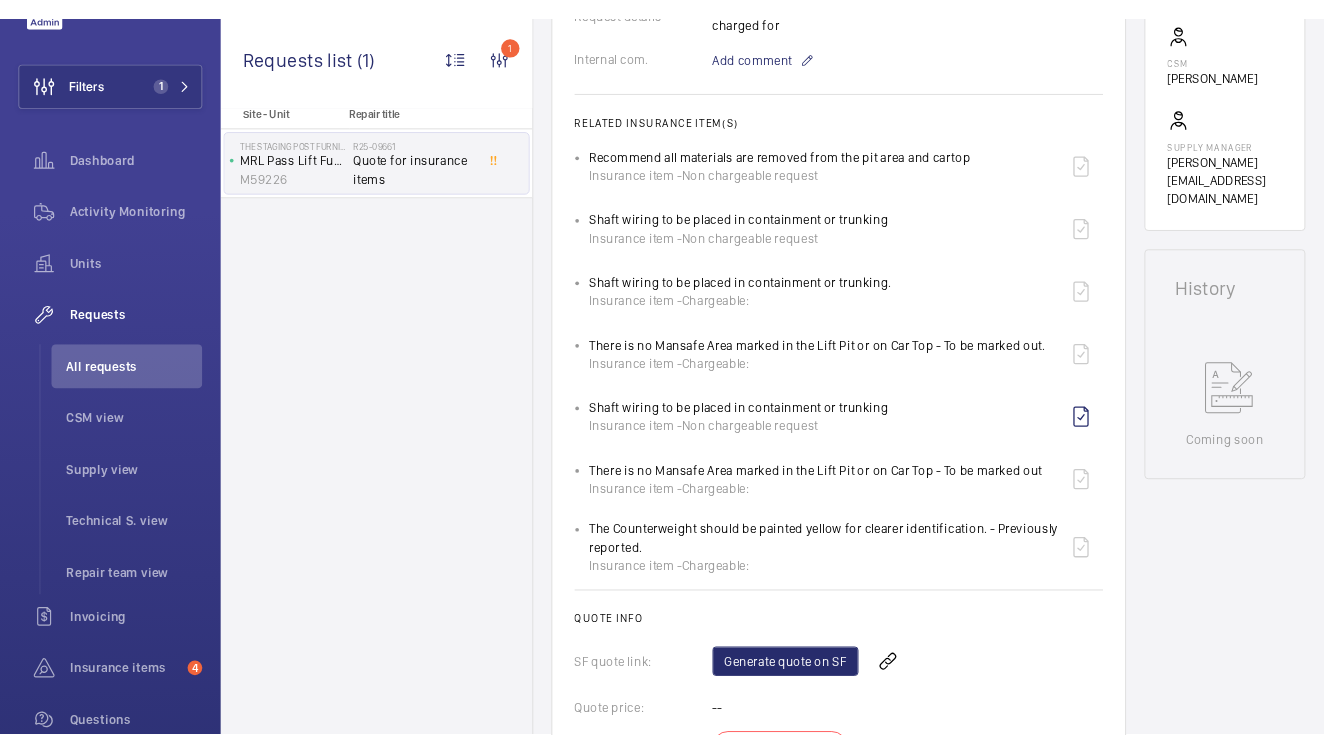 scroll, scrollTop: 708, scrollLeft: 0, axis: vertical 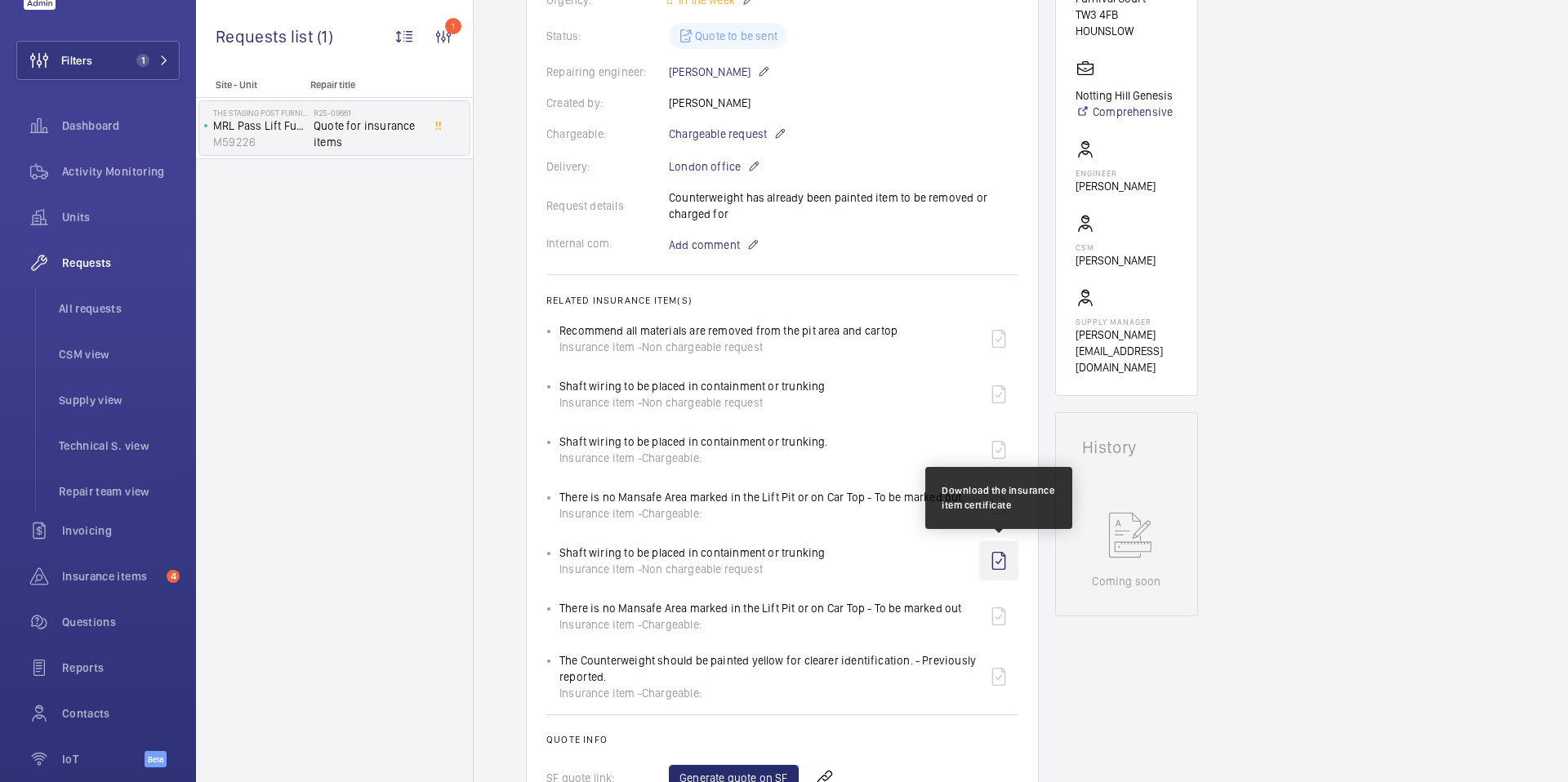 click 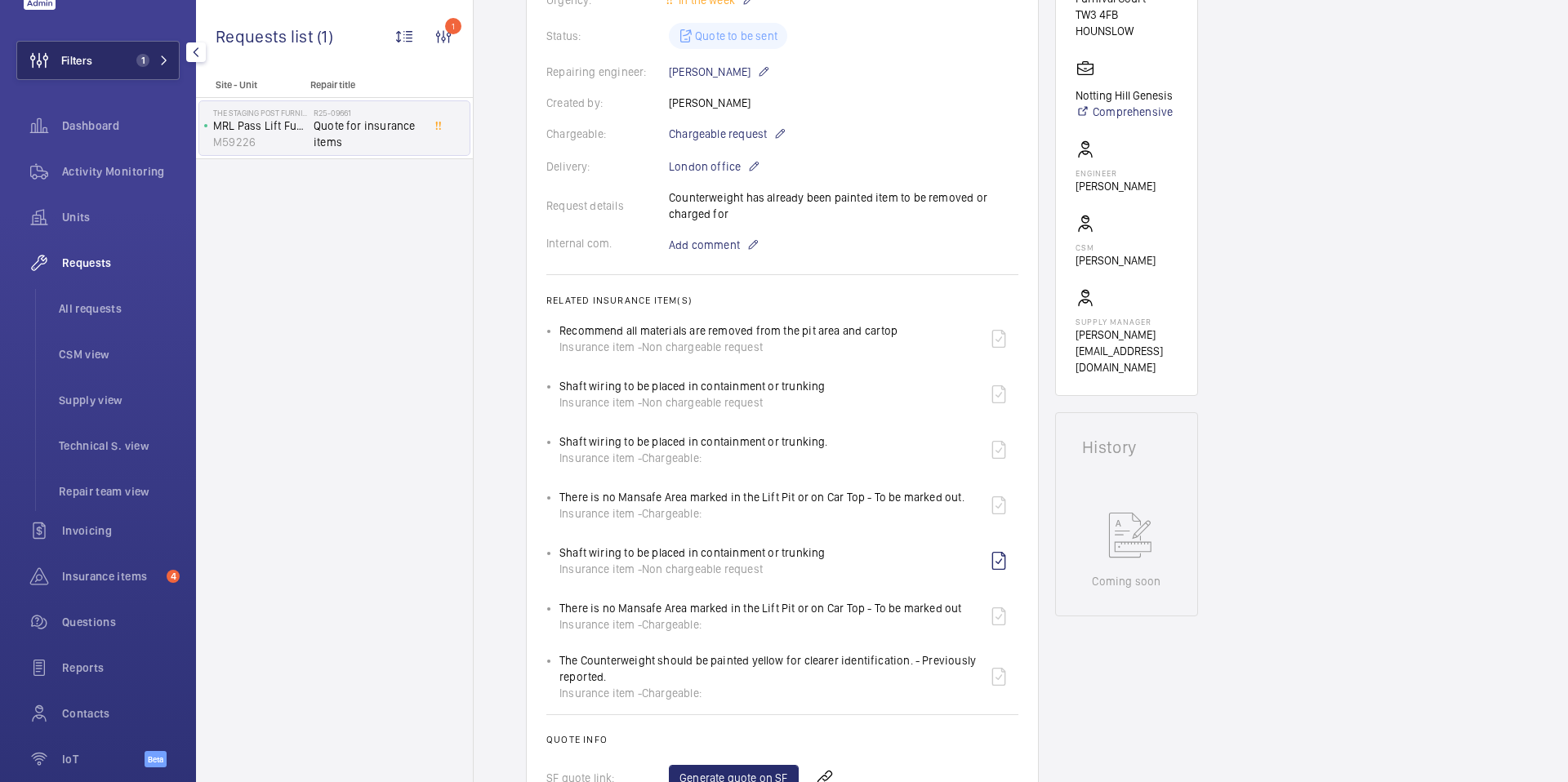 click on "Filters 1" 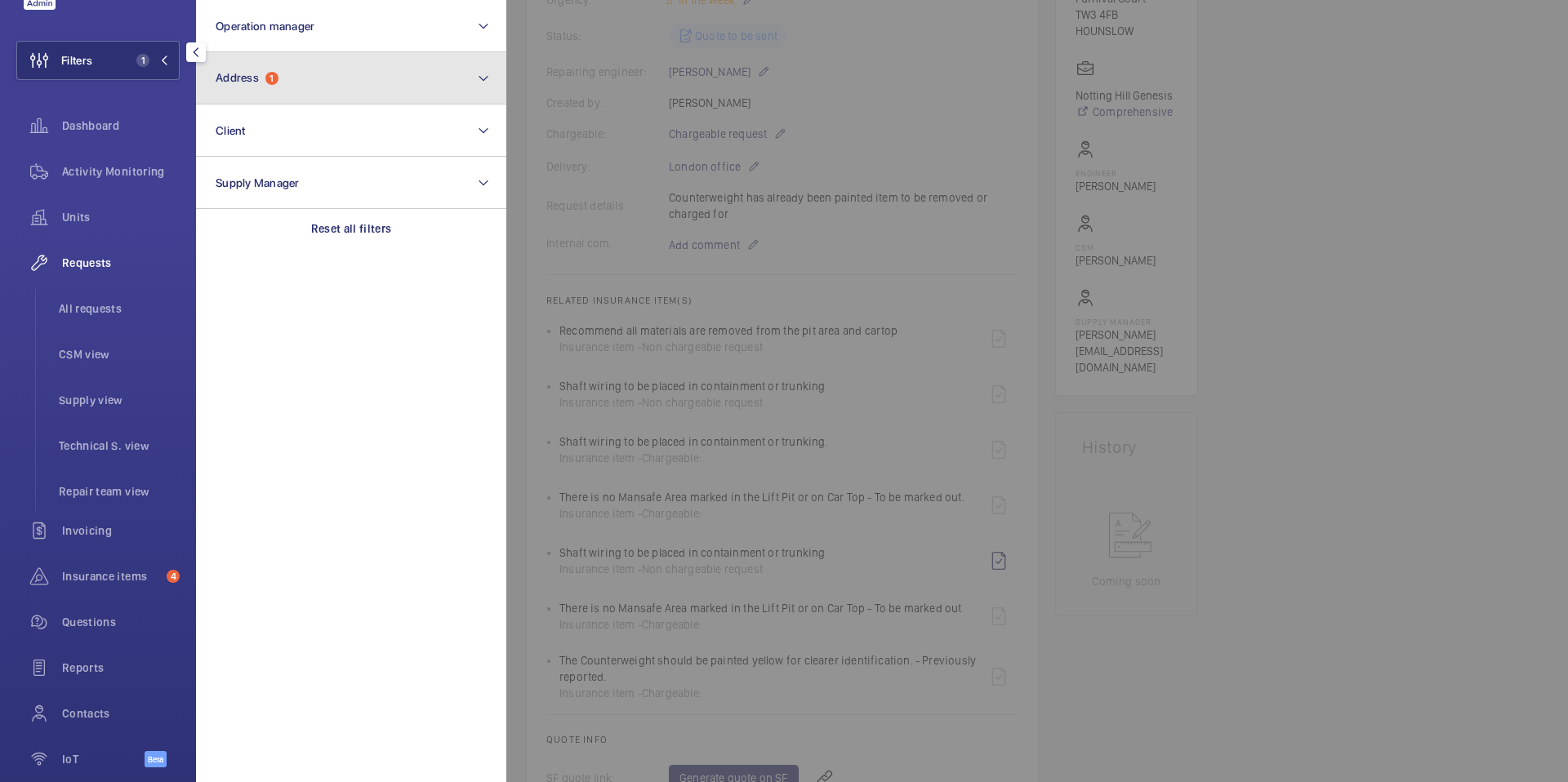 click on "Address  1" 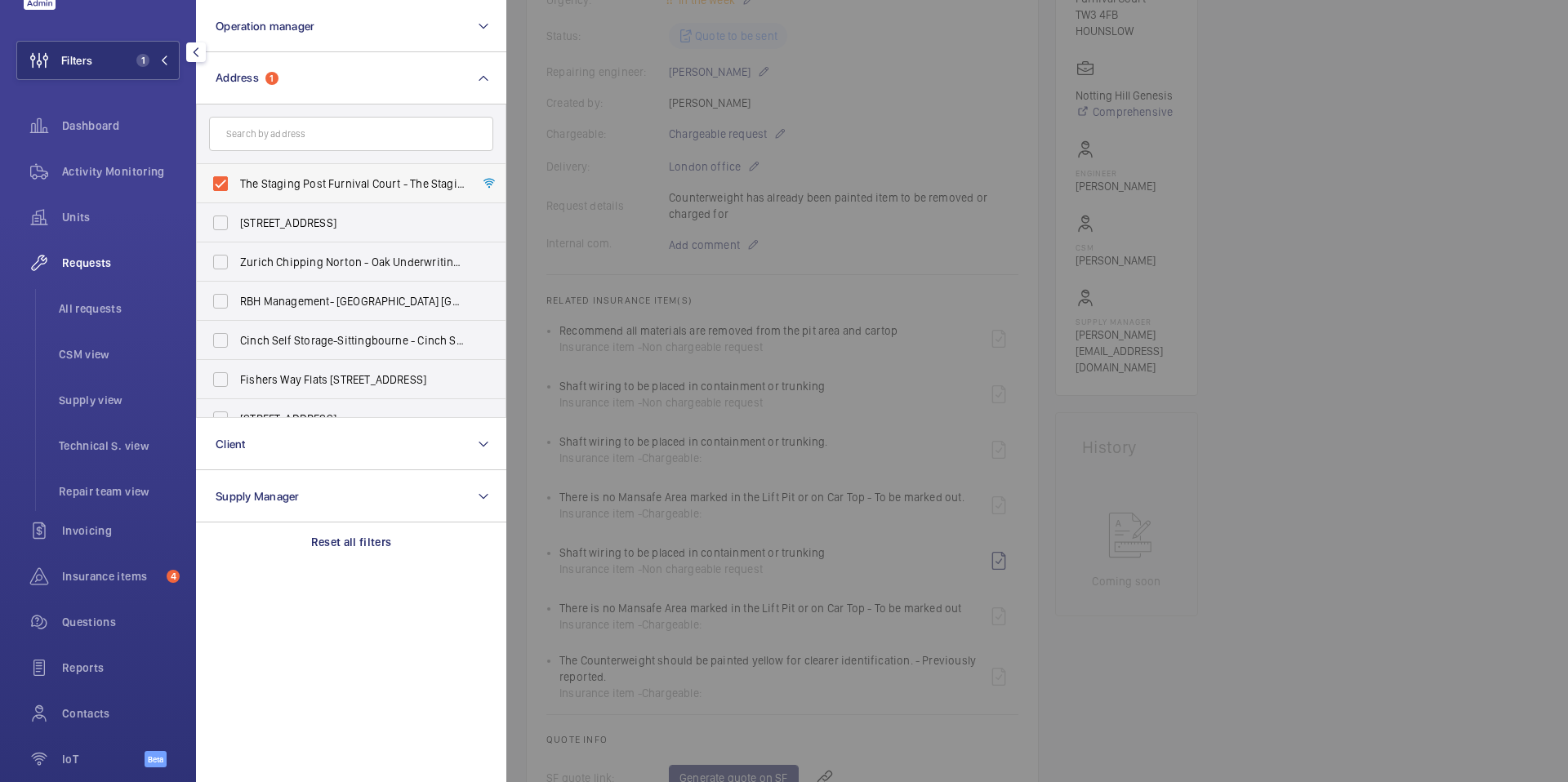 click on "The Staging Post Furnival Court - The Staging Post [STREET_ADDRESS]" at bounding box center (339, 184) 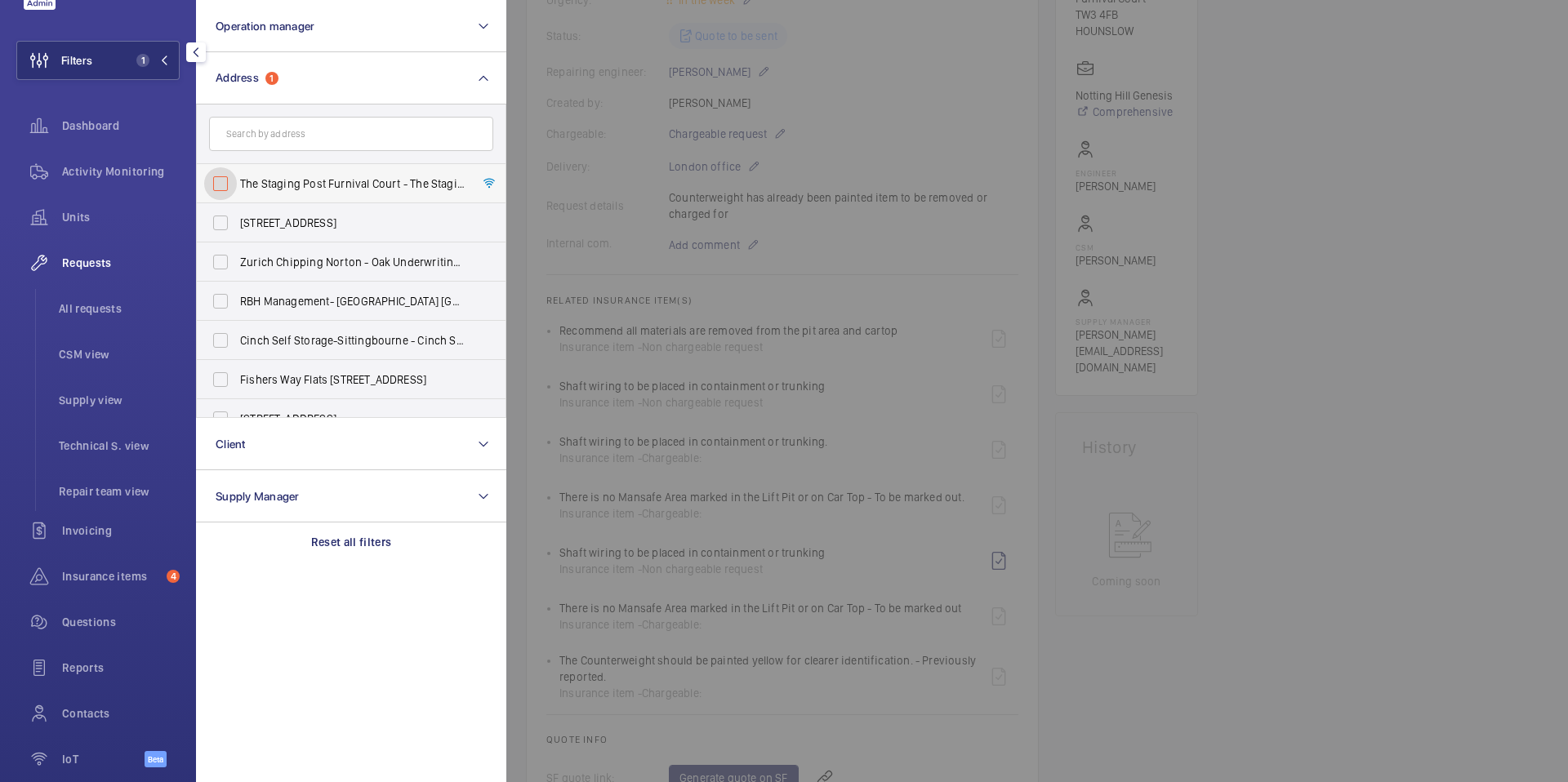checkbox on "false" 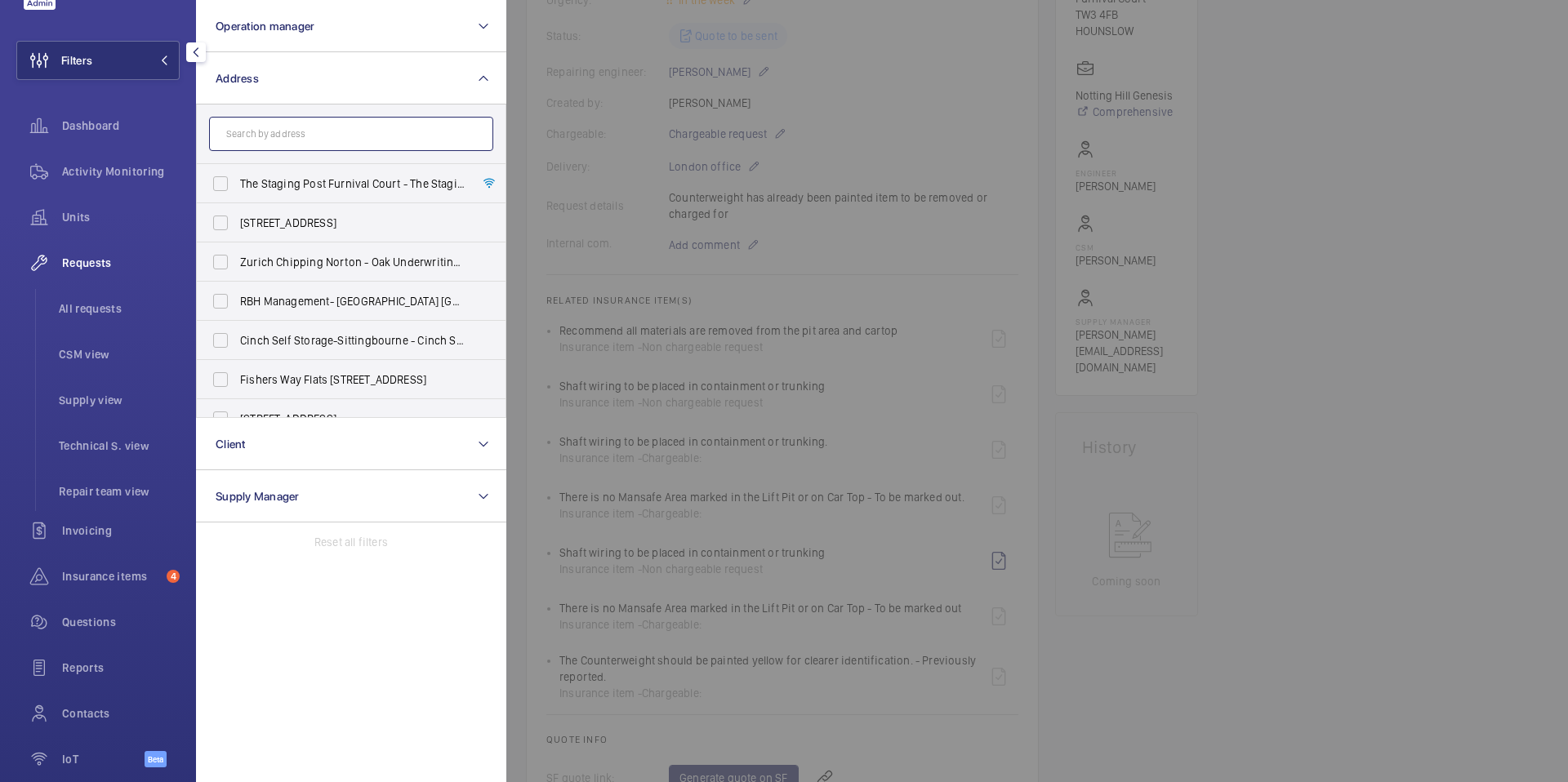 click 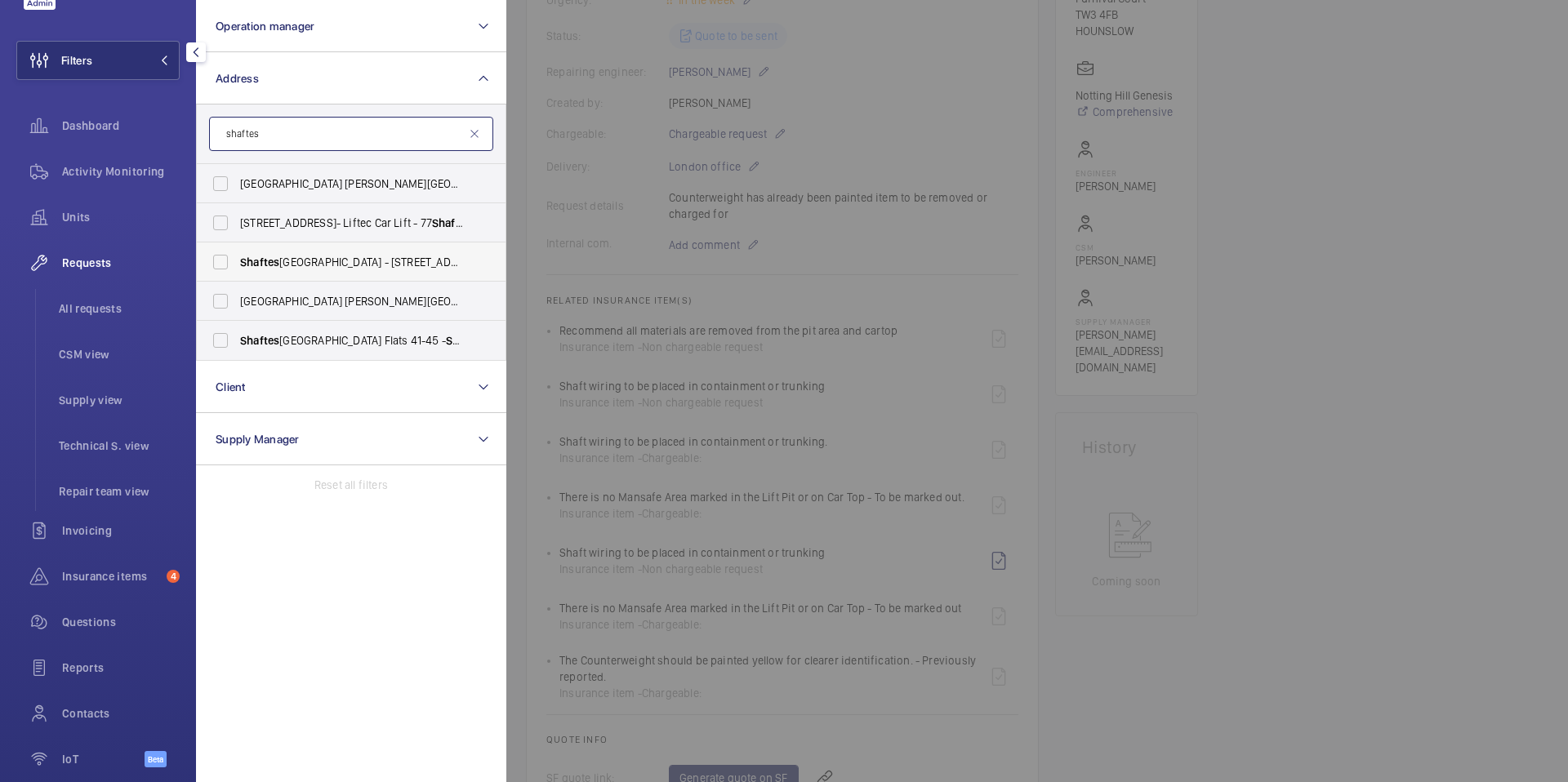 type on "shaftes" 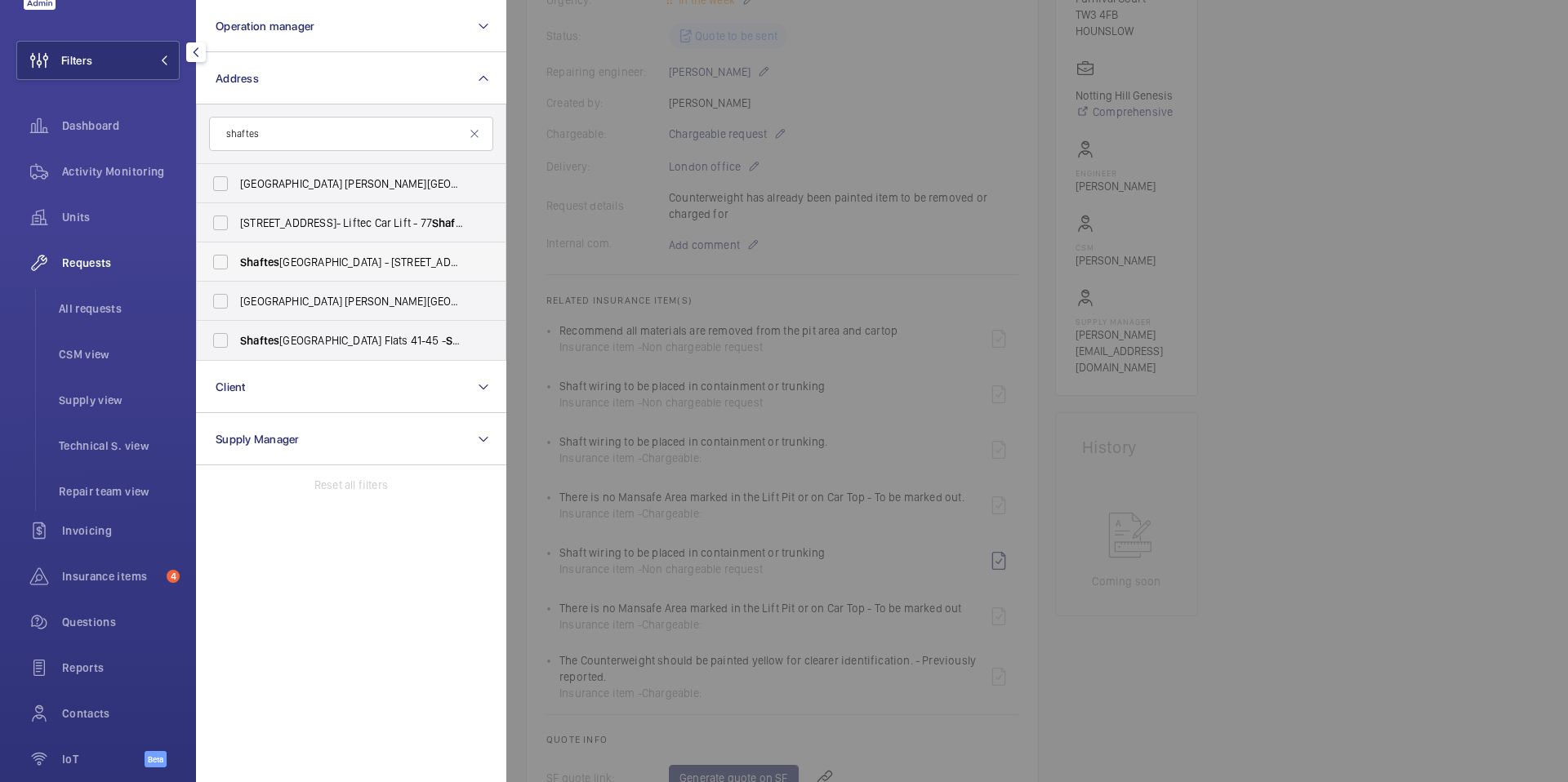 click on "[GEOGRAPHIC_DATA] - [STREET_ADDRESS]" at bounding box center (339, 262) 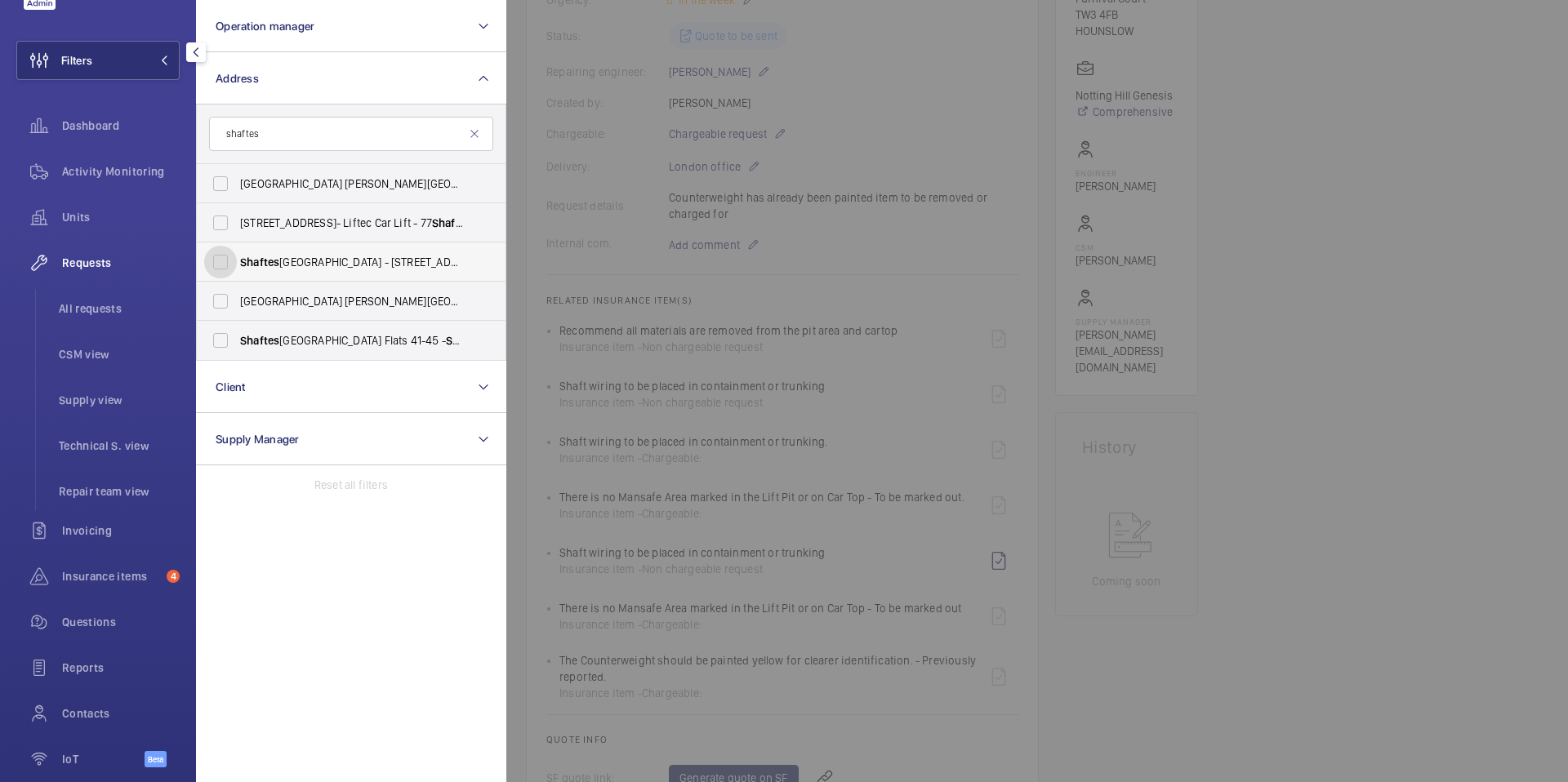 click on "[GEOGRAPHIC_DATA] - [STREET_ADDRESS]" at bounding box center (220, 262) 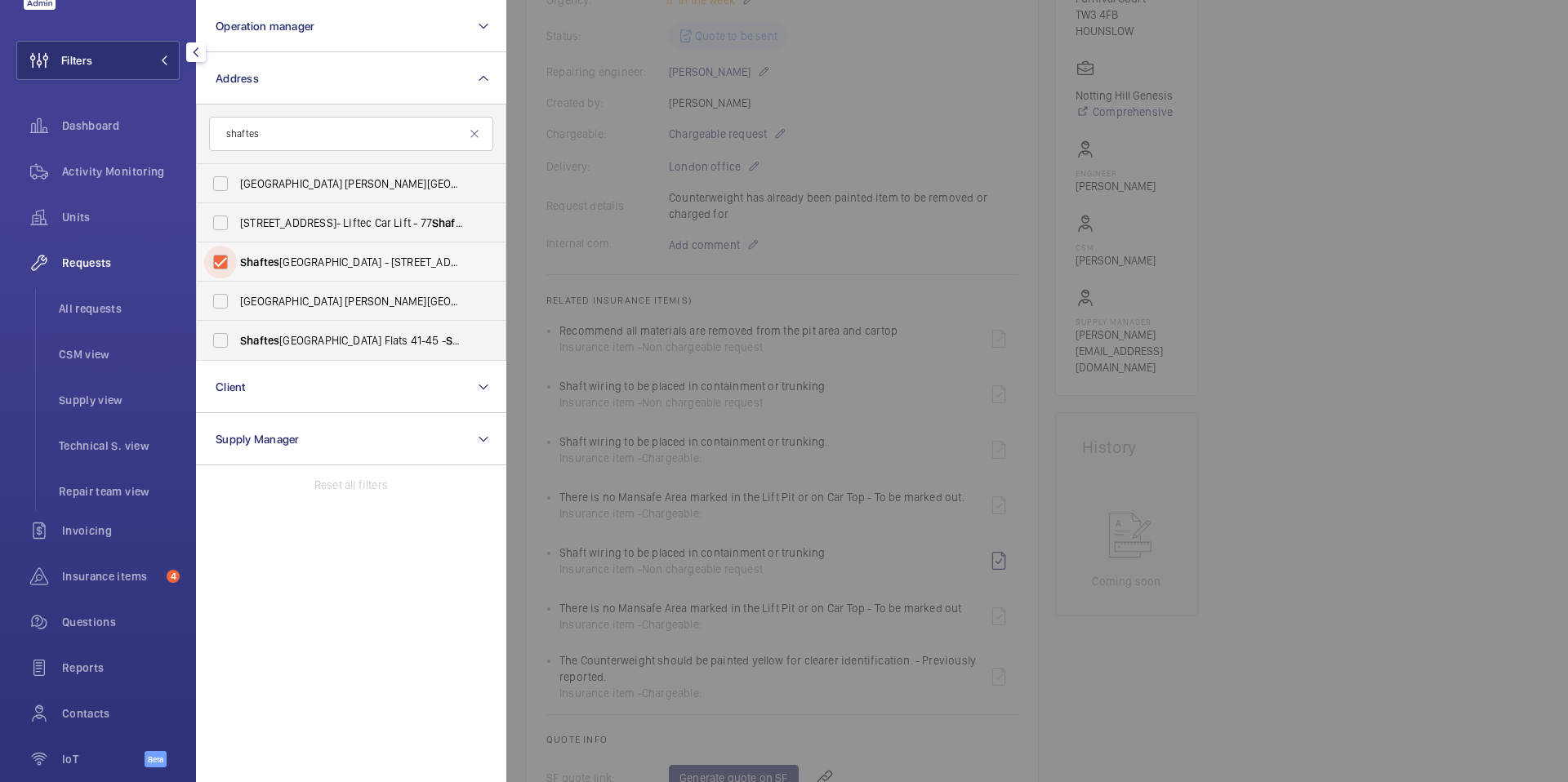checkbox on "true" 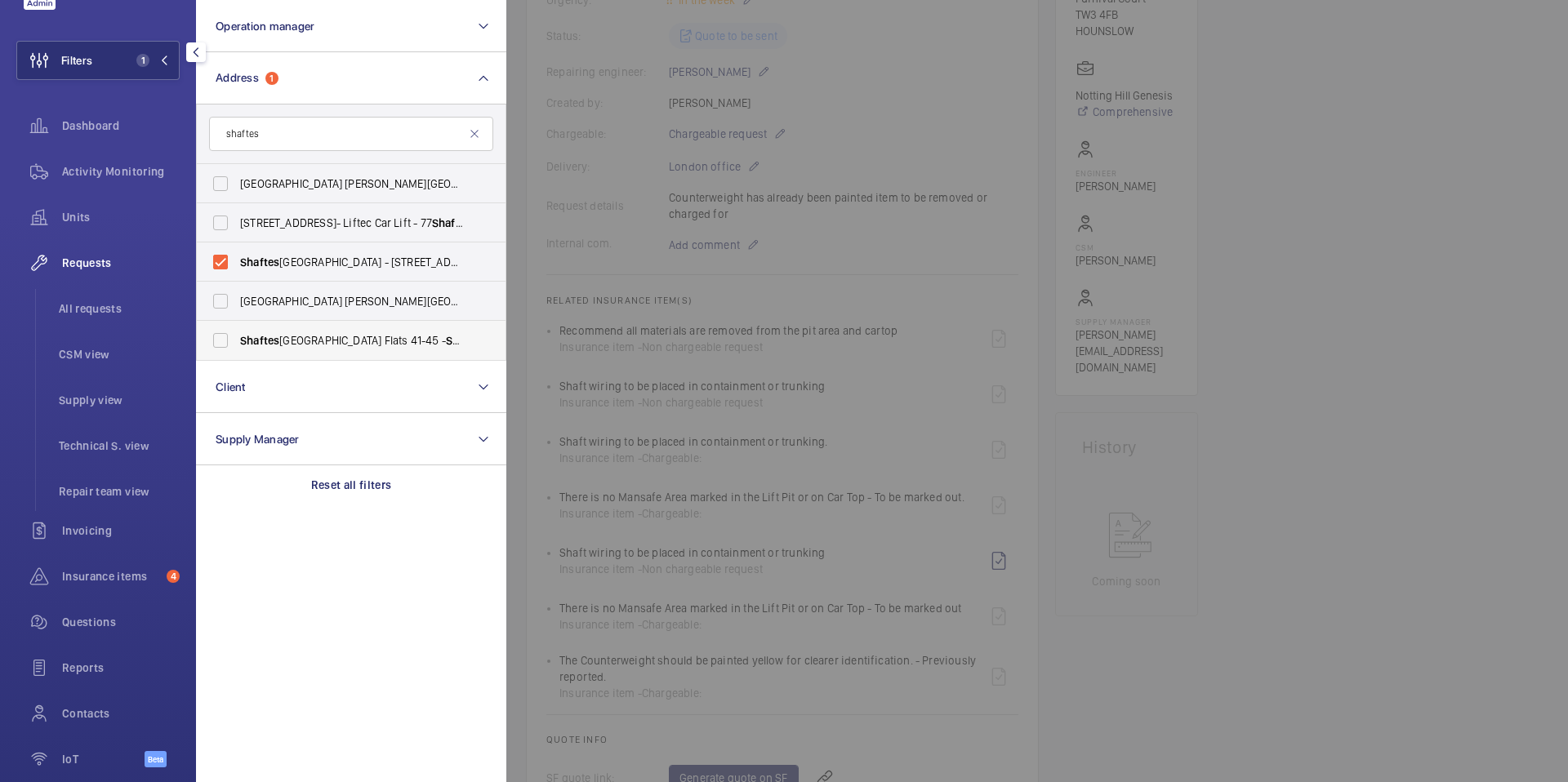 click on "Shaftes [GEOGRAPHIC_DATA] Flats [STREET_ADDRESS]" at bounding box center [339, 340] 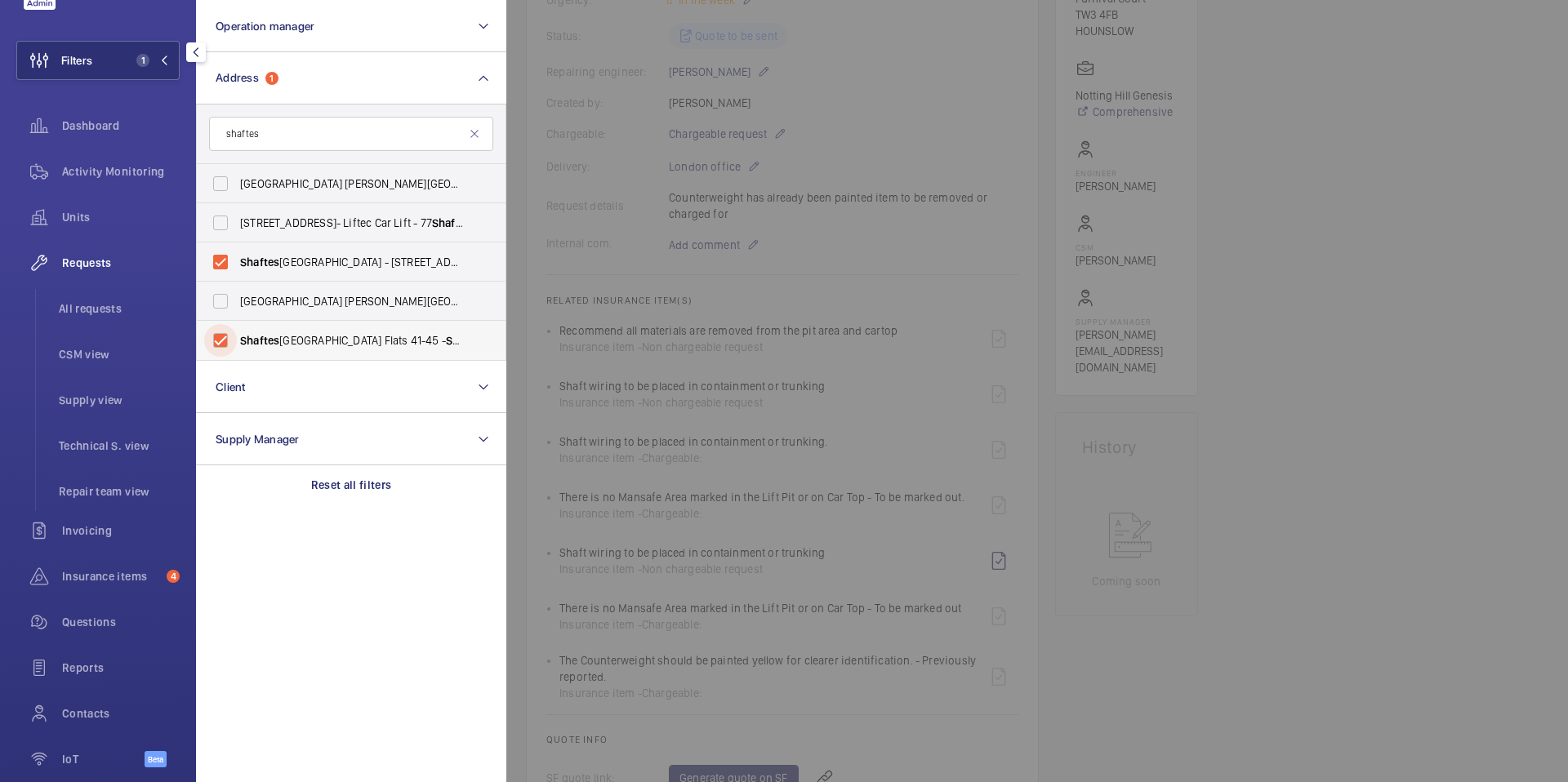 checkbox on "true" 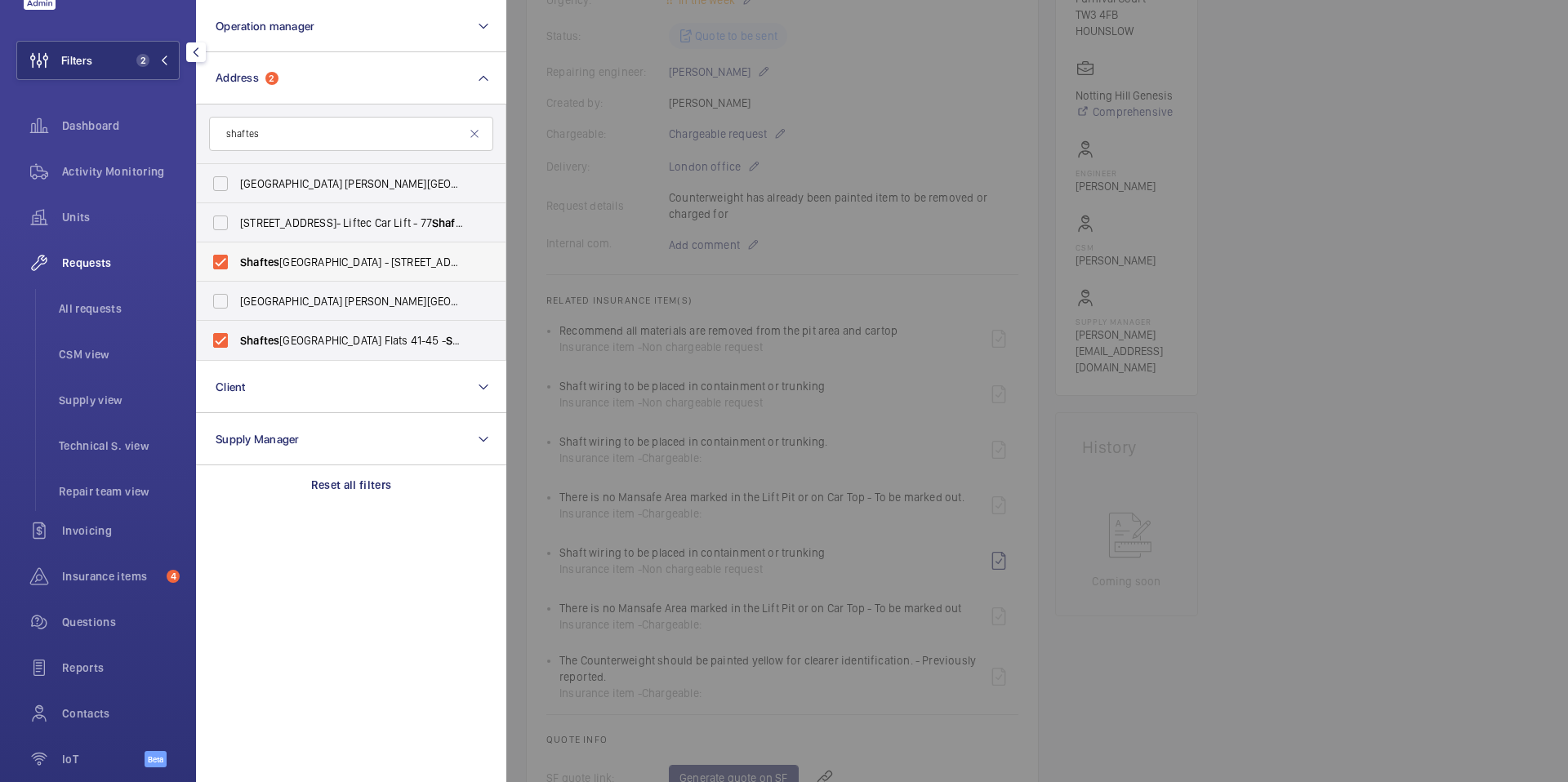 click on "[GEOGRAPHIC_DATA] - [STREET_ADDRESS]" at bounding box center (339, 262) 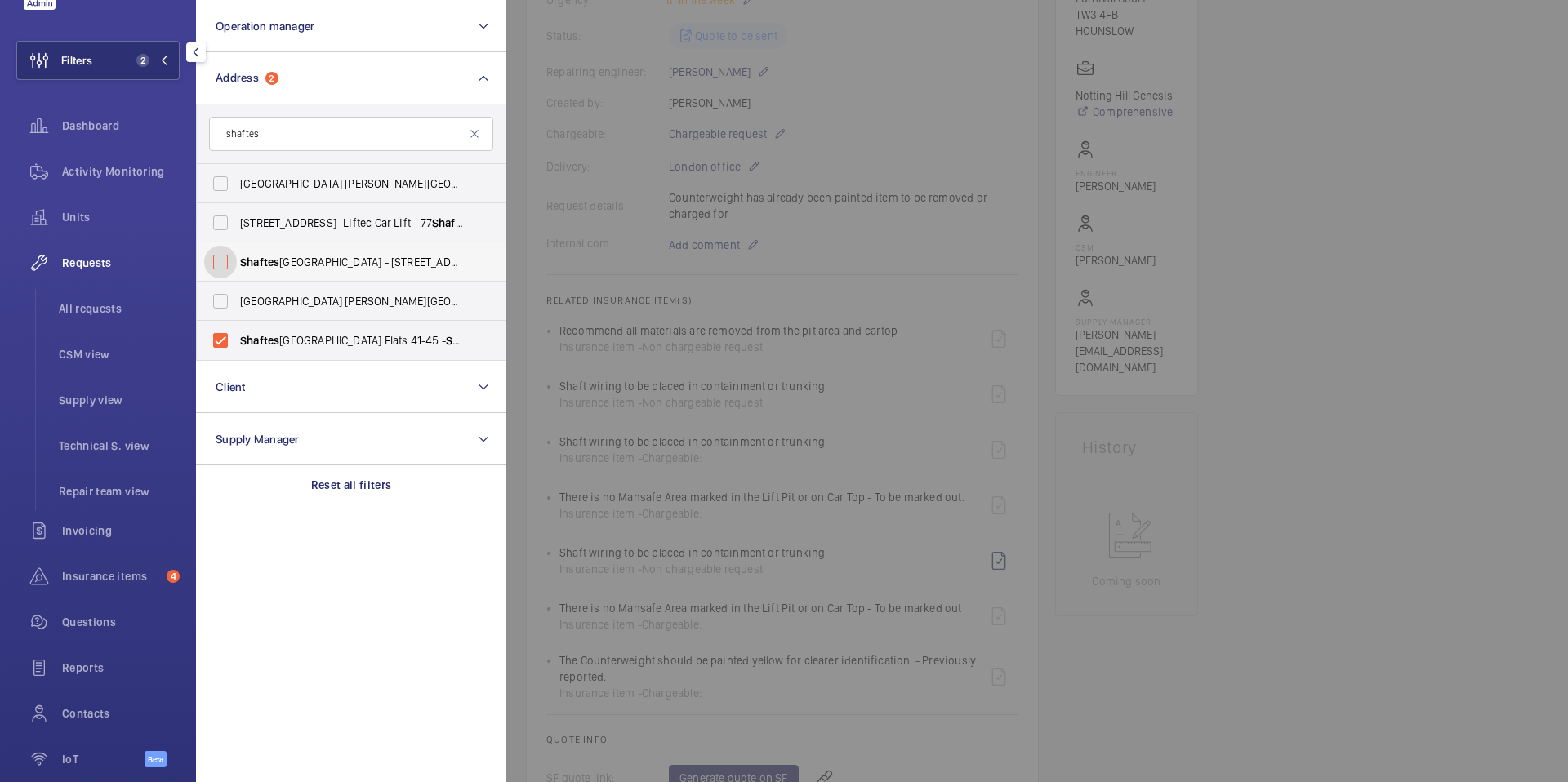 checkbox on "false" 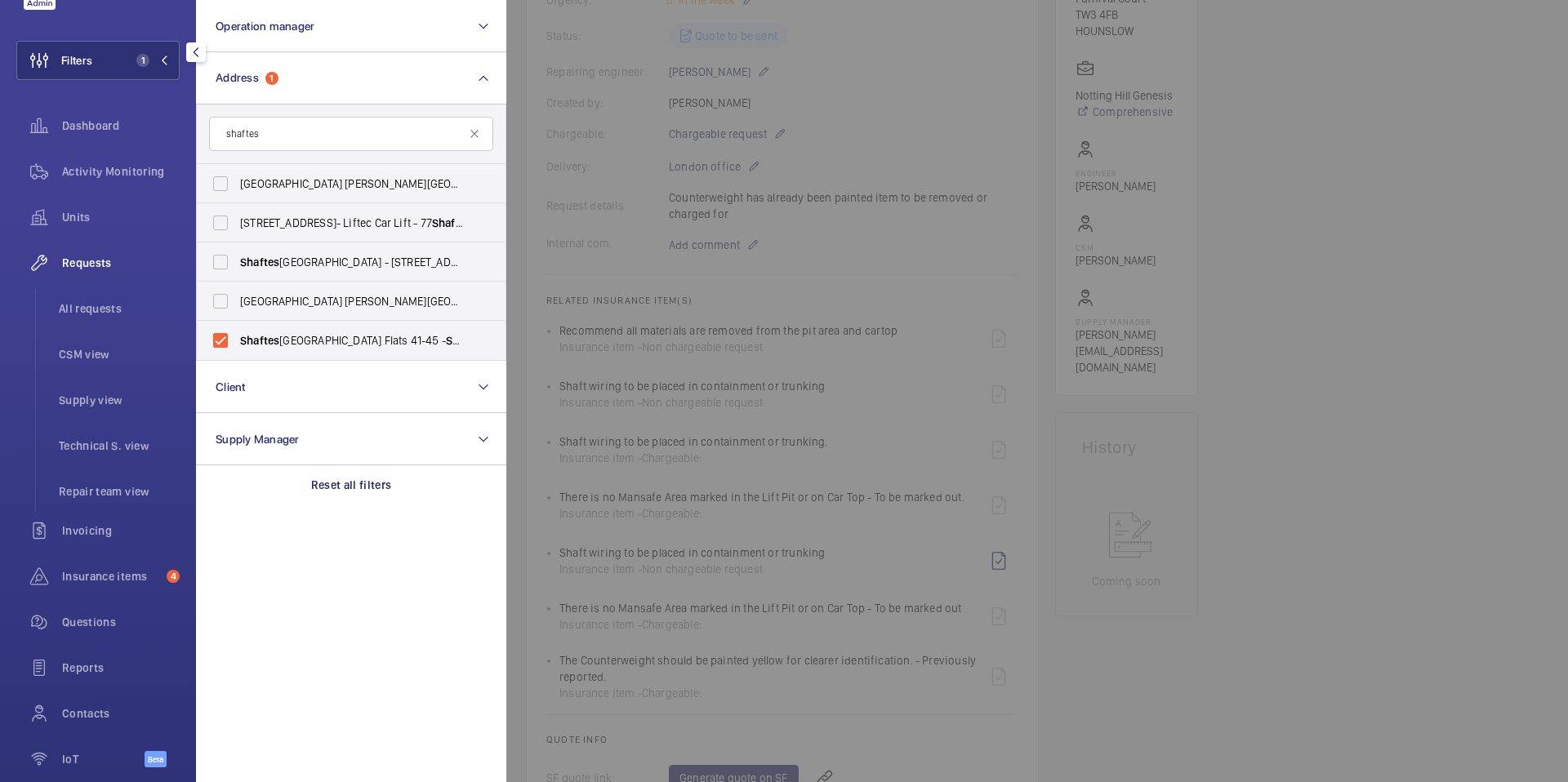 click 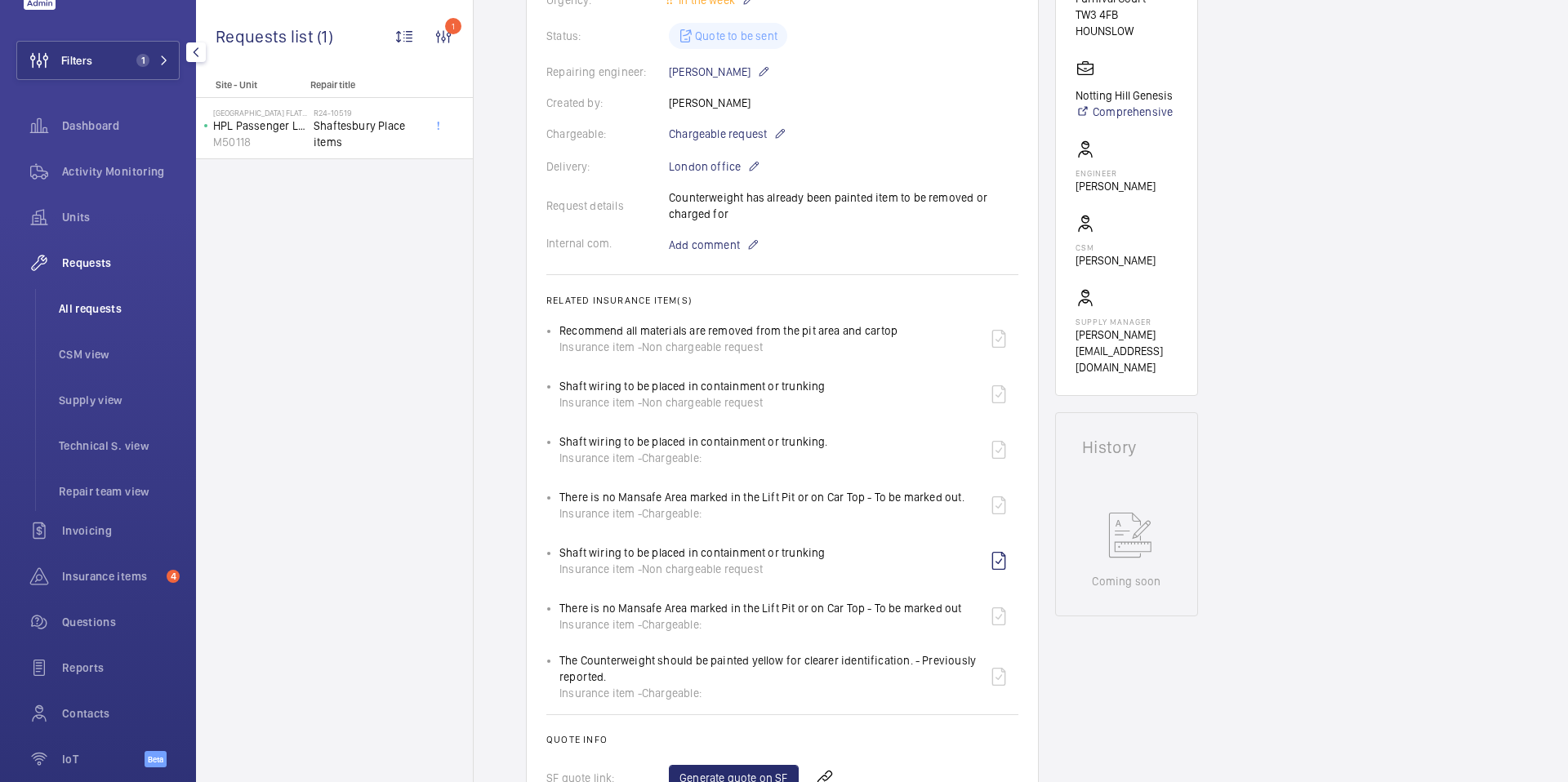 click on "All requests" 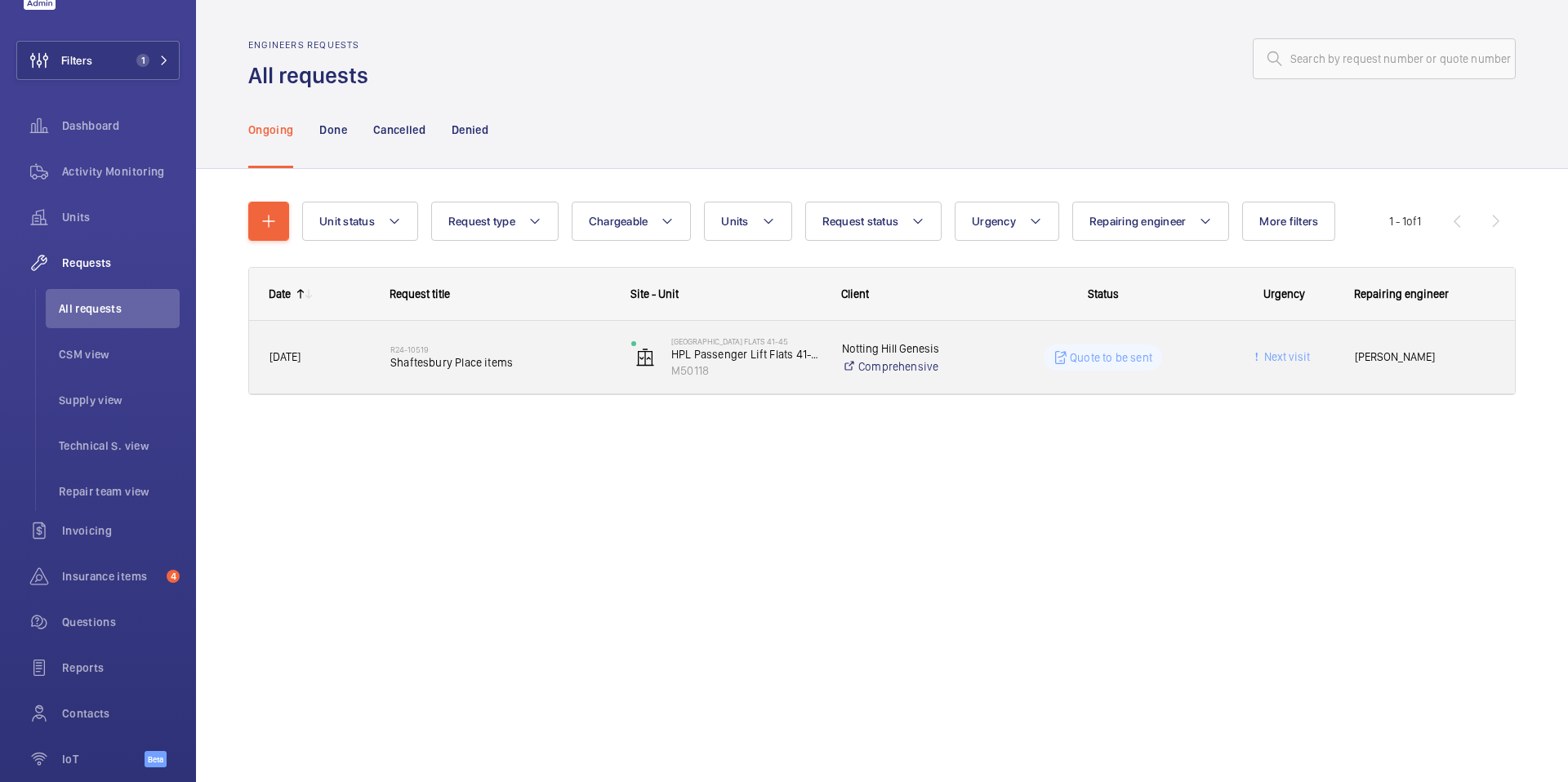 click on "Shaftesbury Place items" 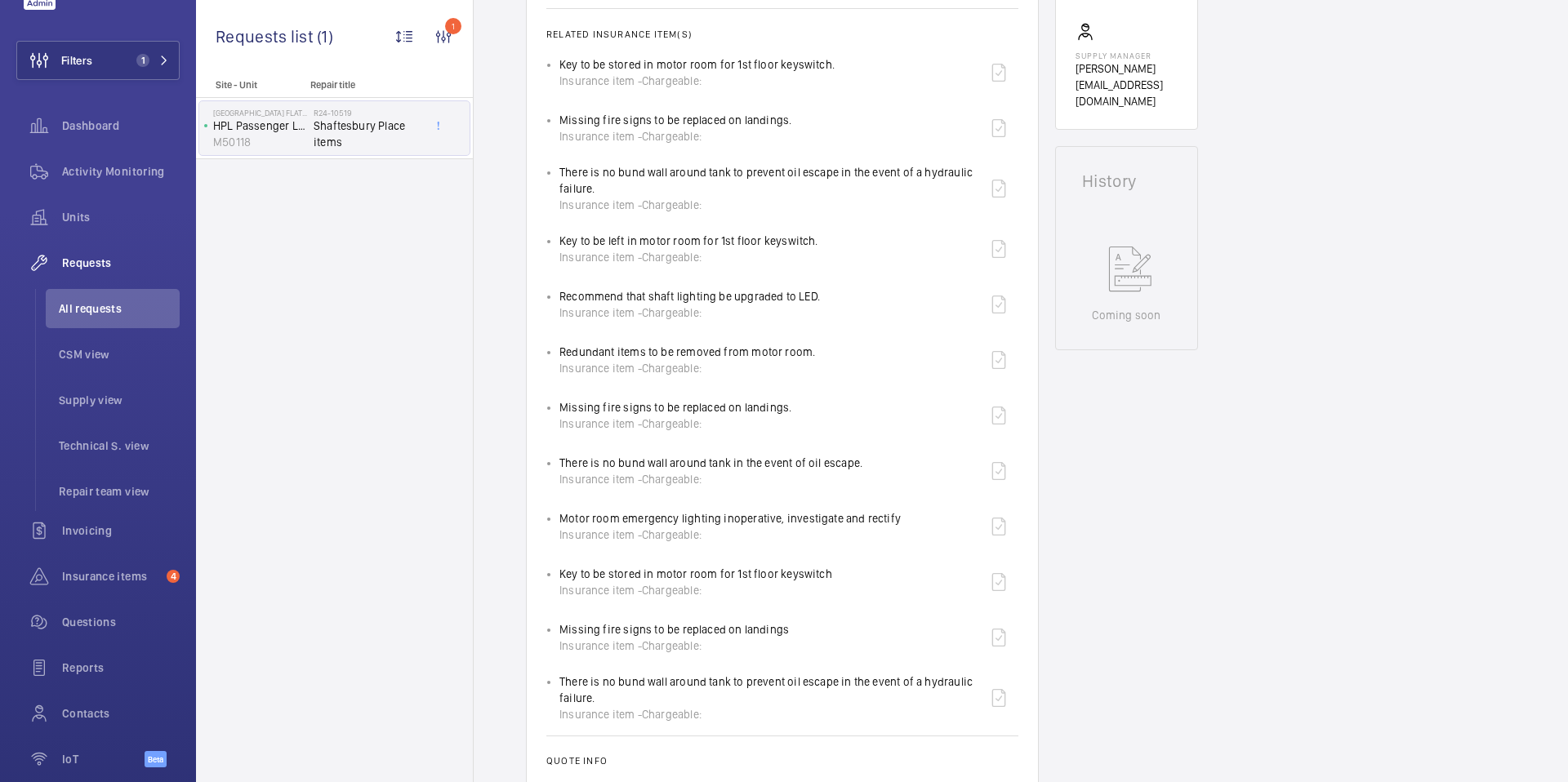 scroll, scrollTop: 693, scrollLeft: 0, axis: vertical 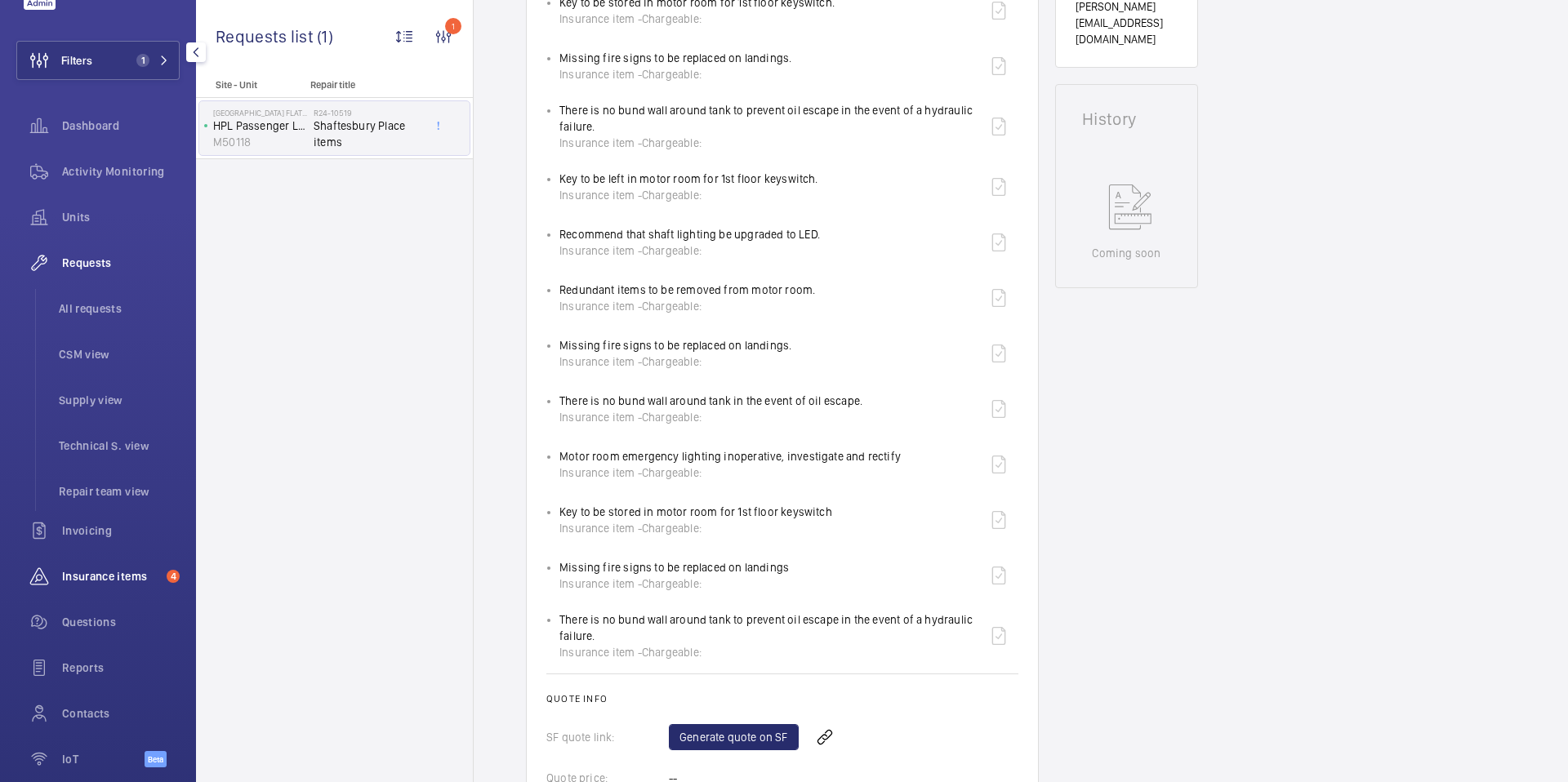 click on "Insurance items" 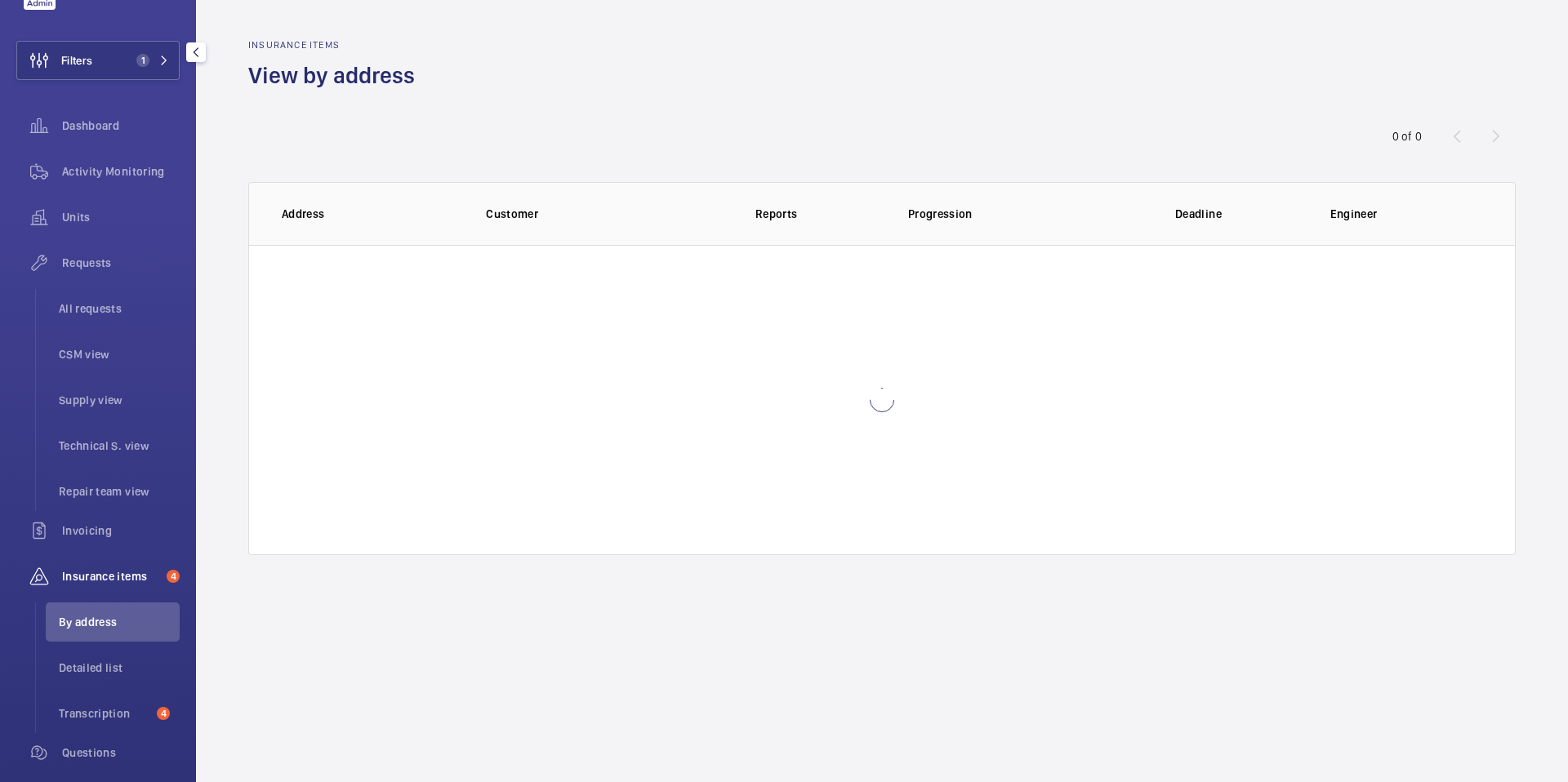 scroll, scrollTop: 47, scrollLeft: 0, axis: vertical 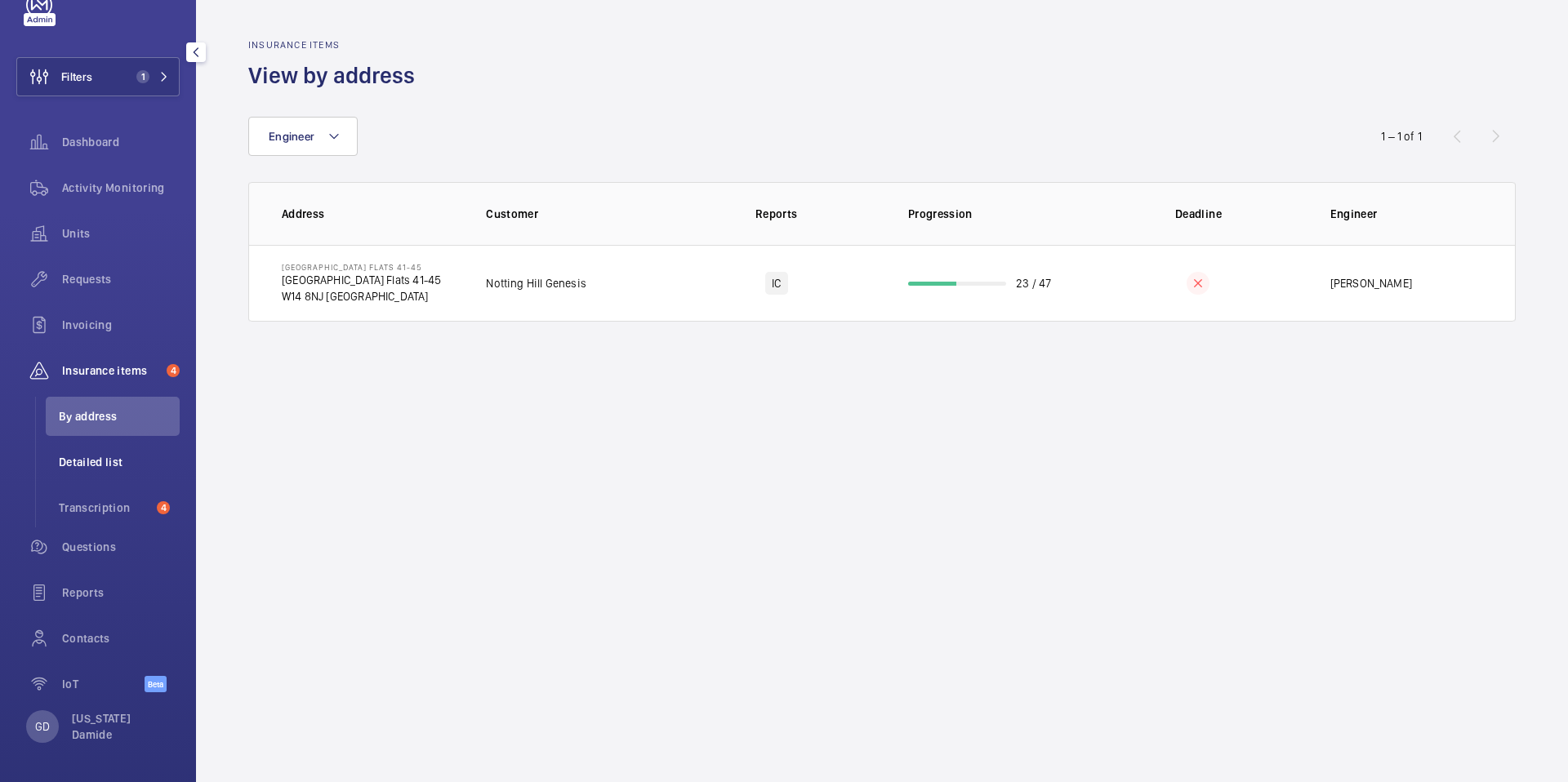 click on "Detailed list" 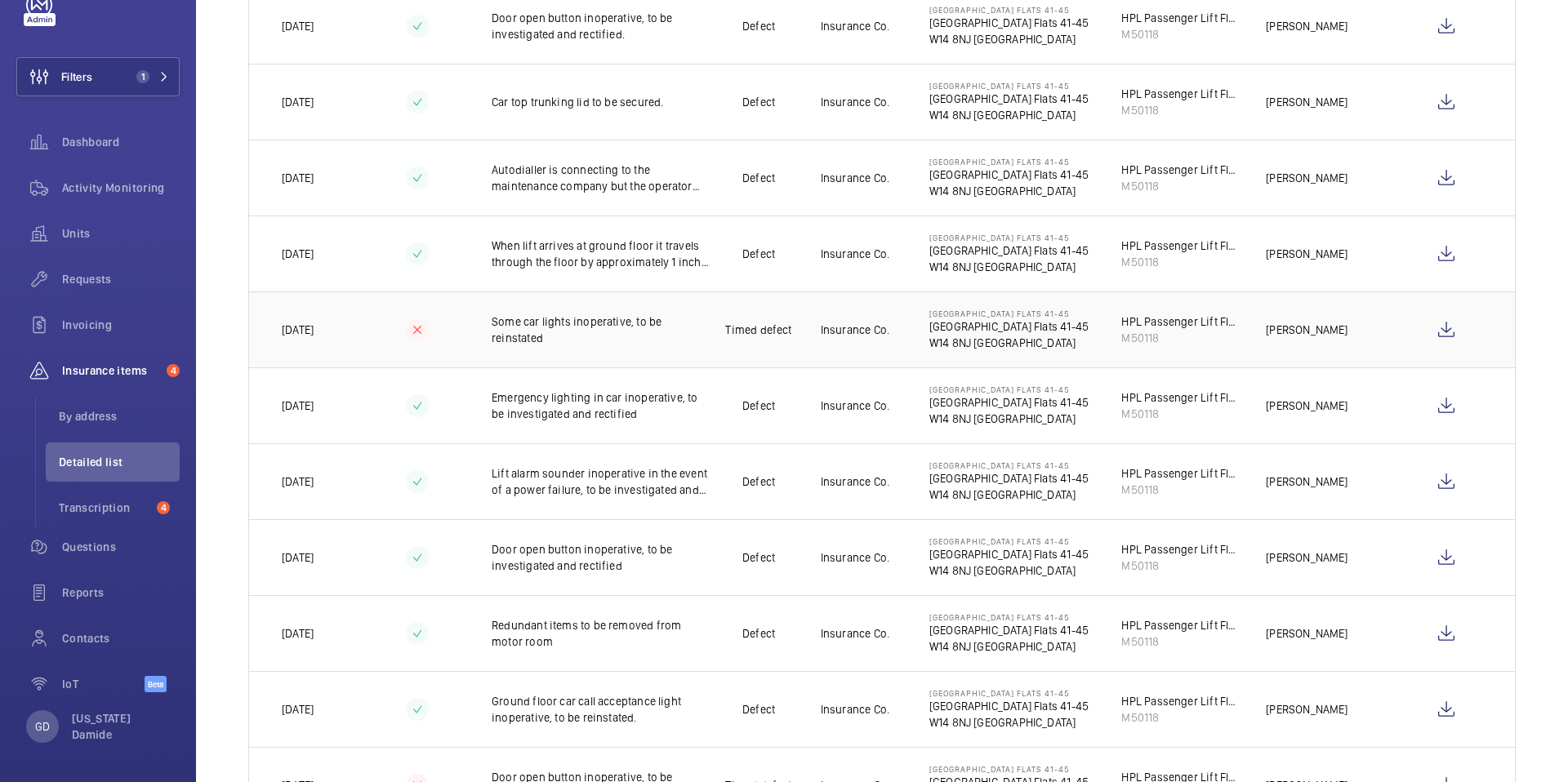 scroll, scrollTop: 805, scrollLeft: 0, axis: vertical 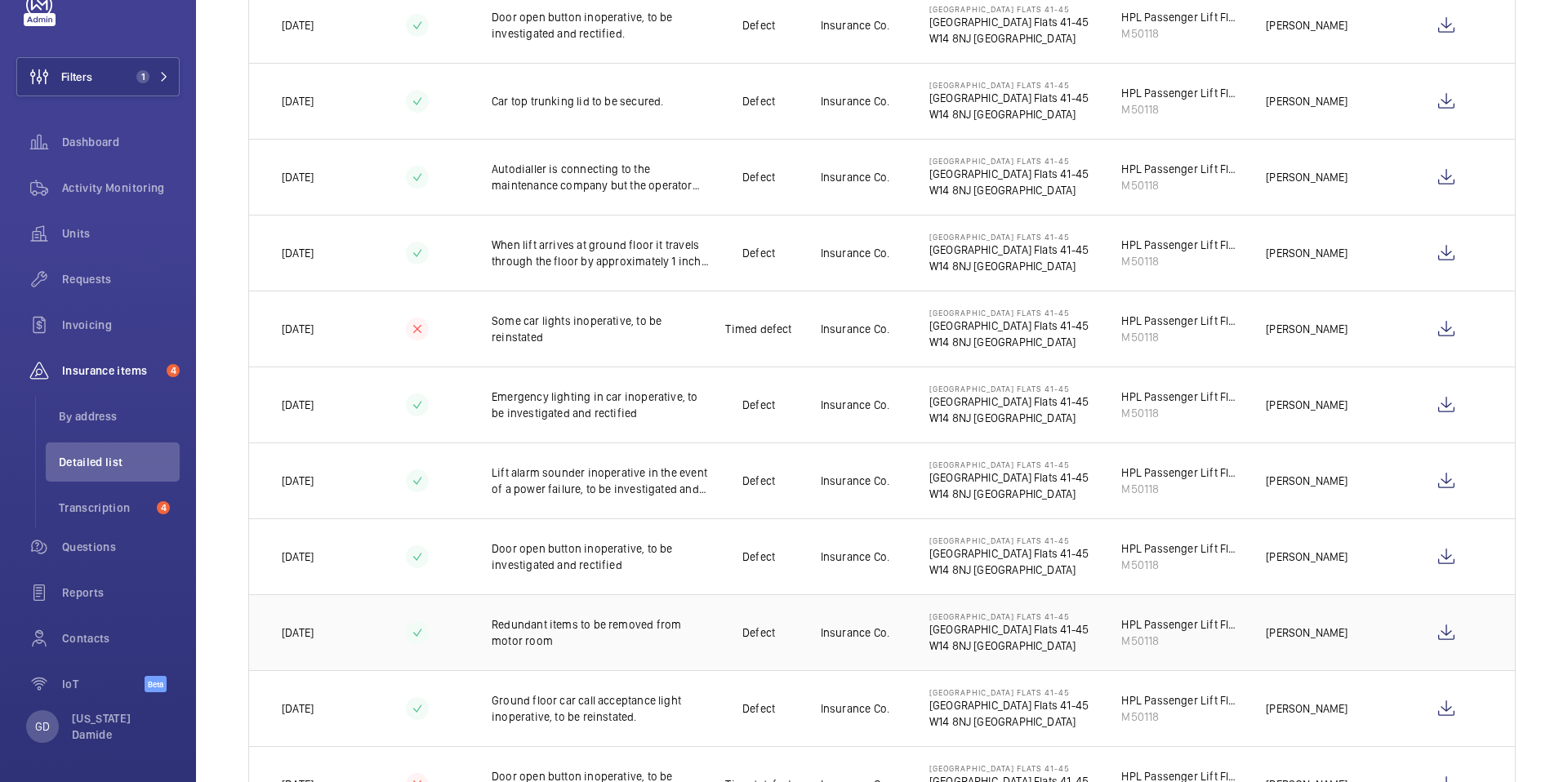 click on "Redundant items to be
removed from motor room" 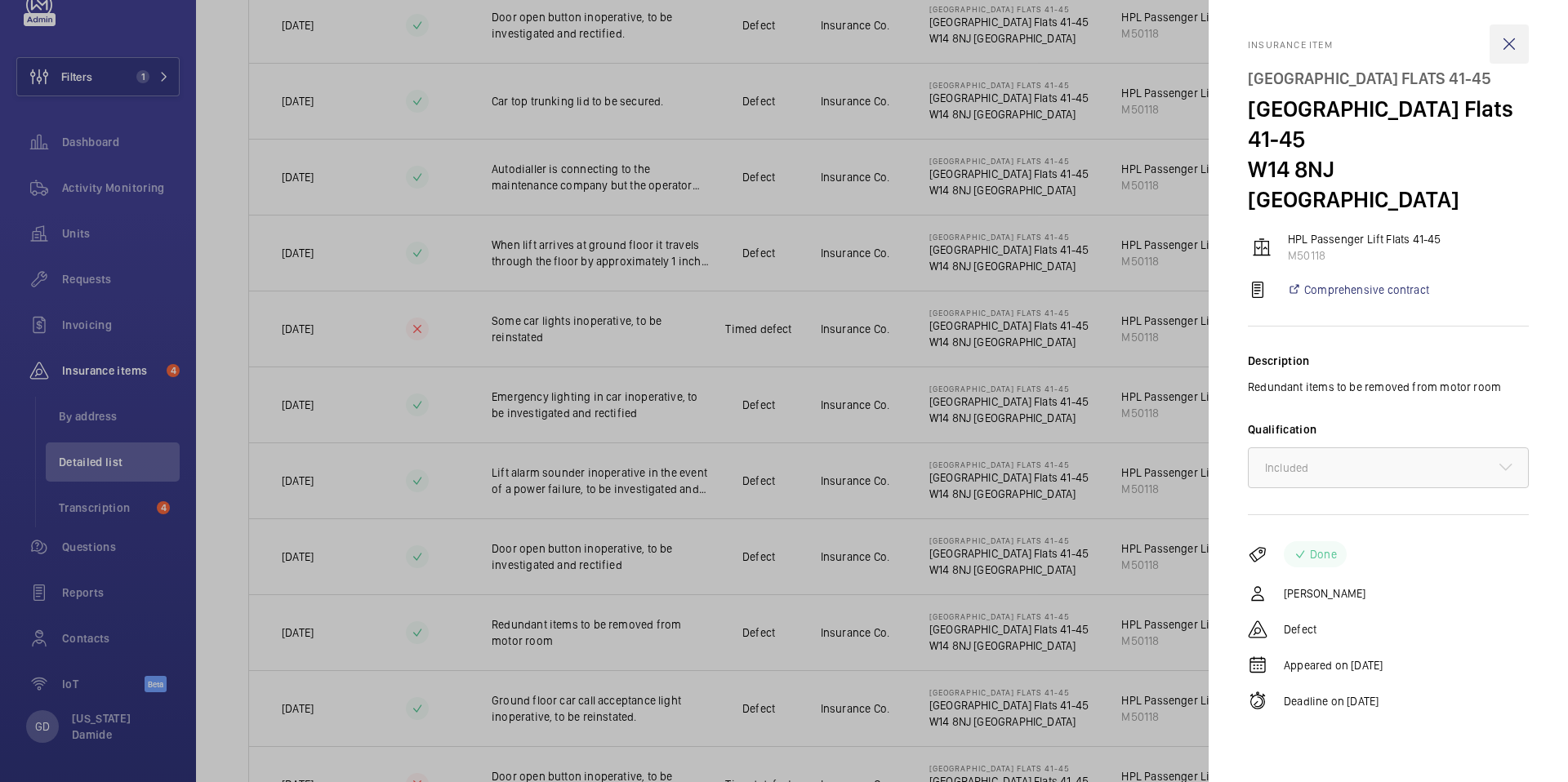 click 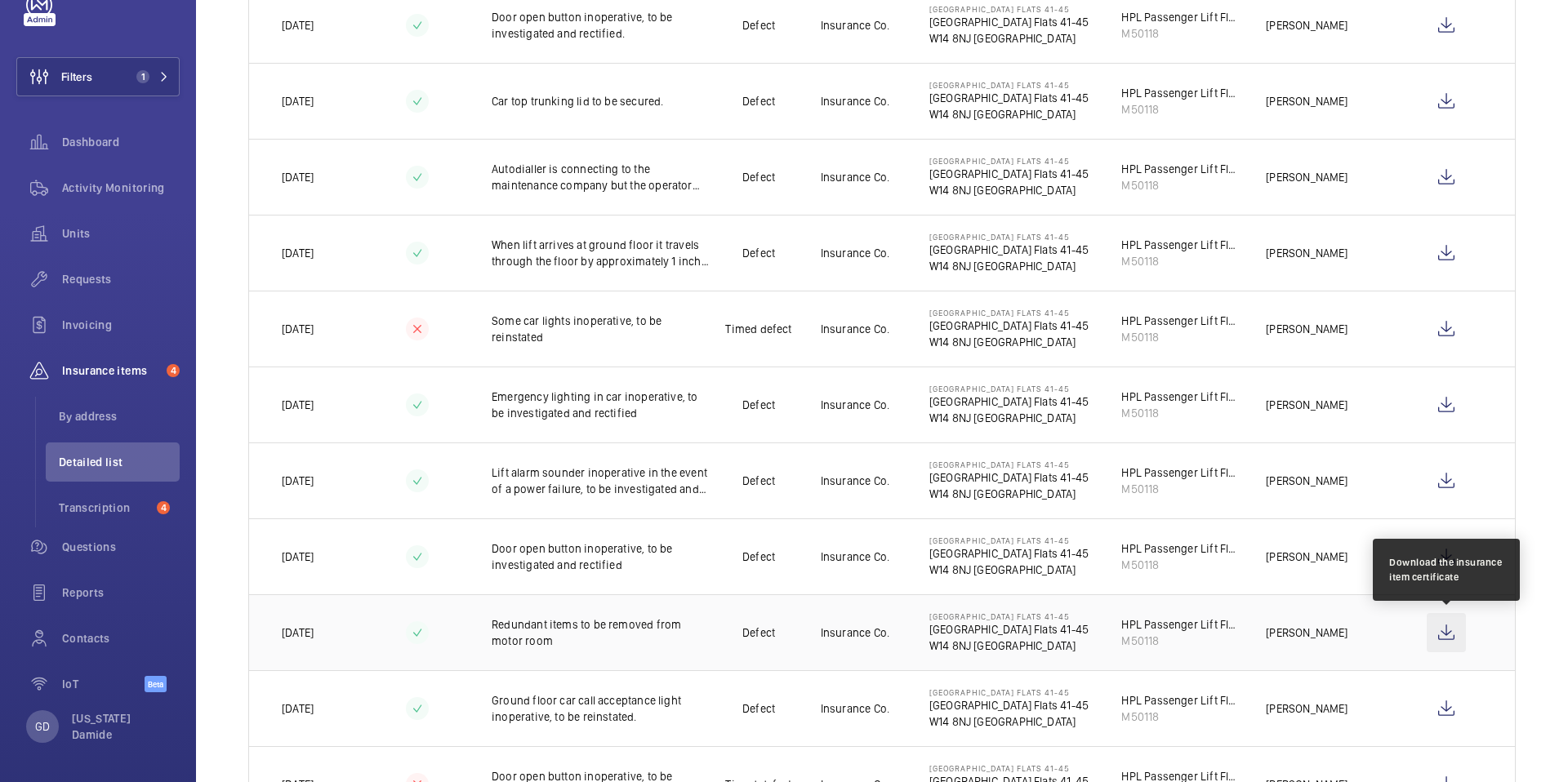 click 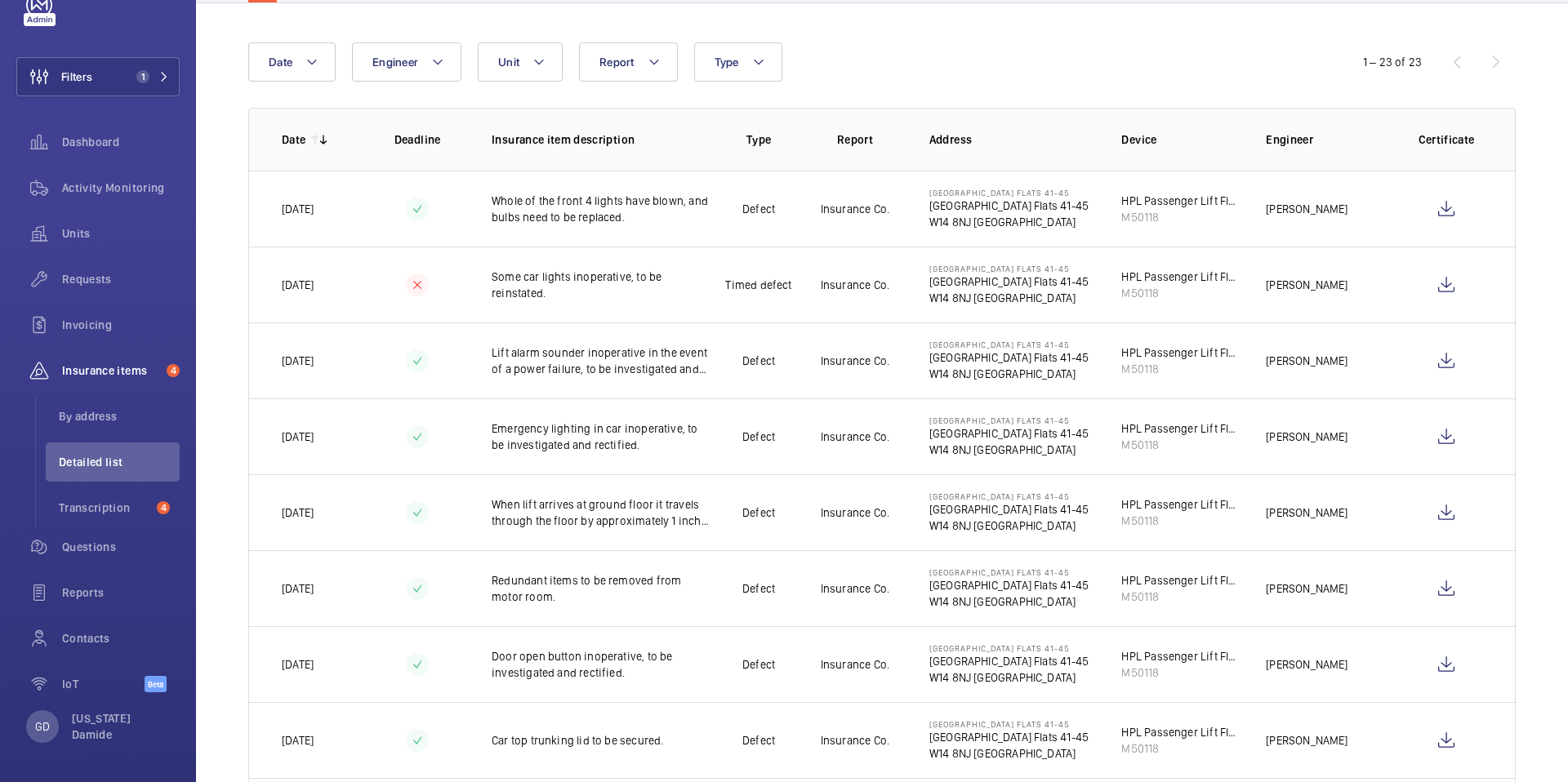 scroll, scrollTop: 0, scrollLeft: 0, axis: both 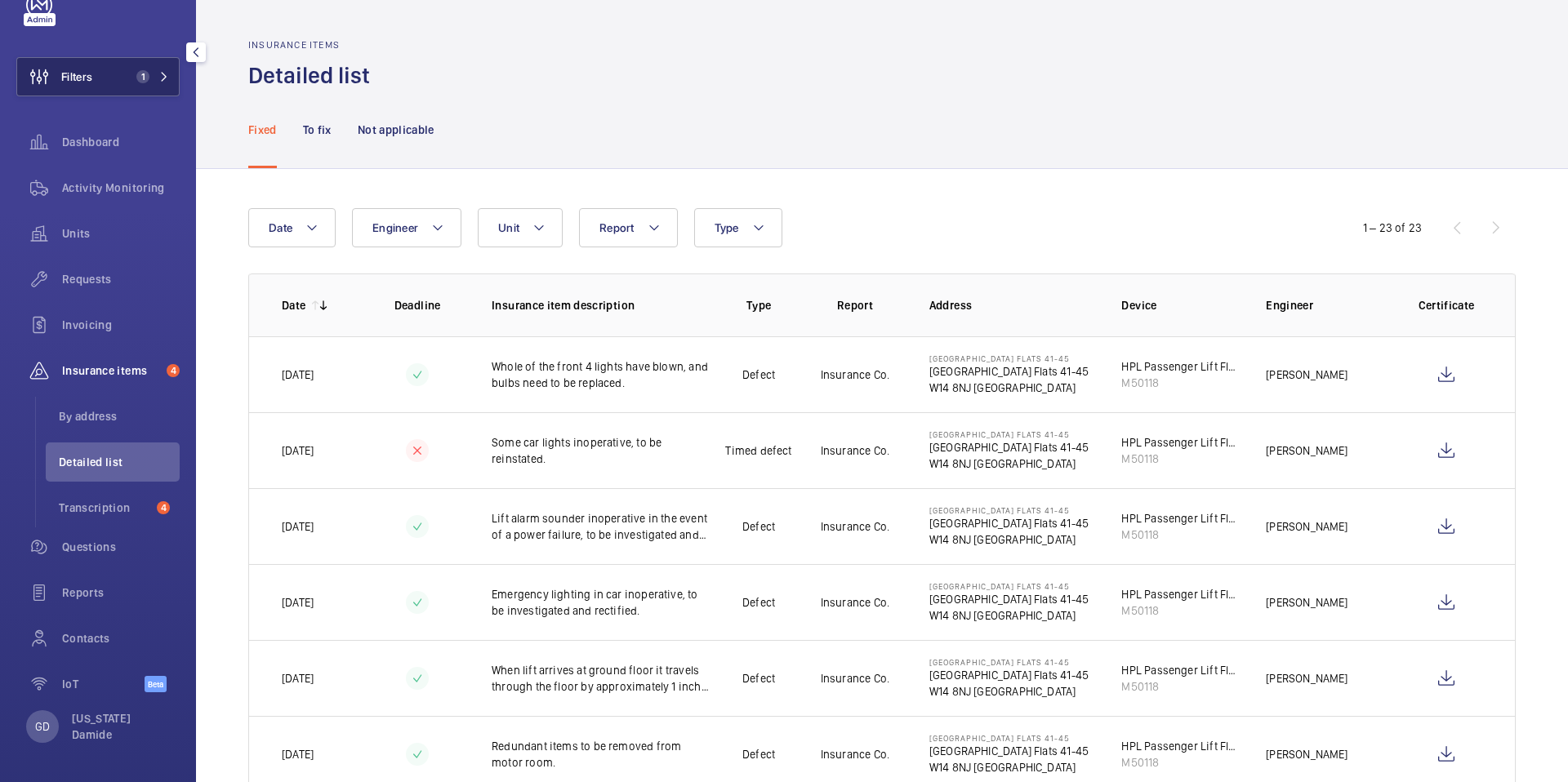 click on "1" 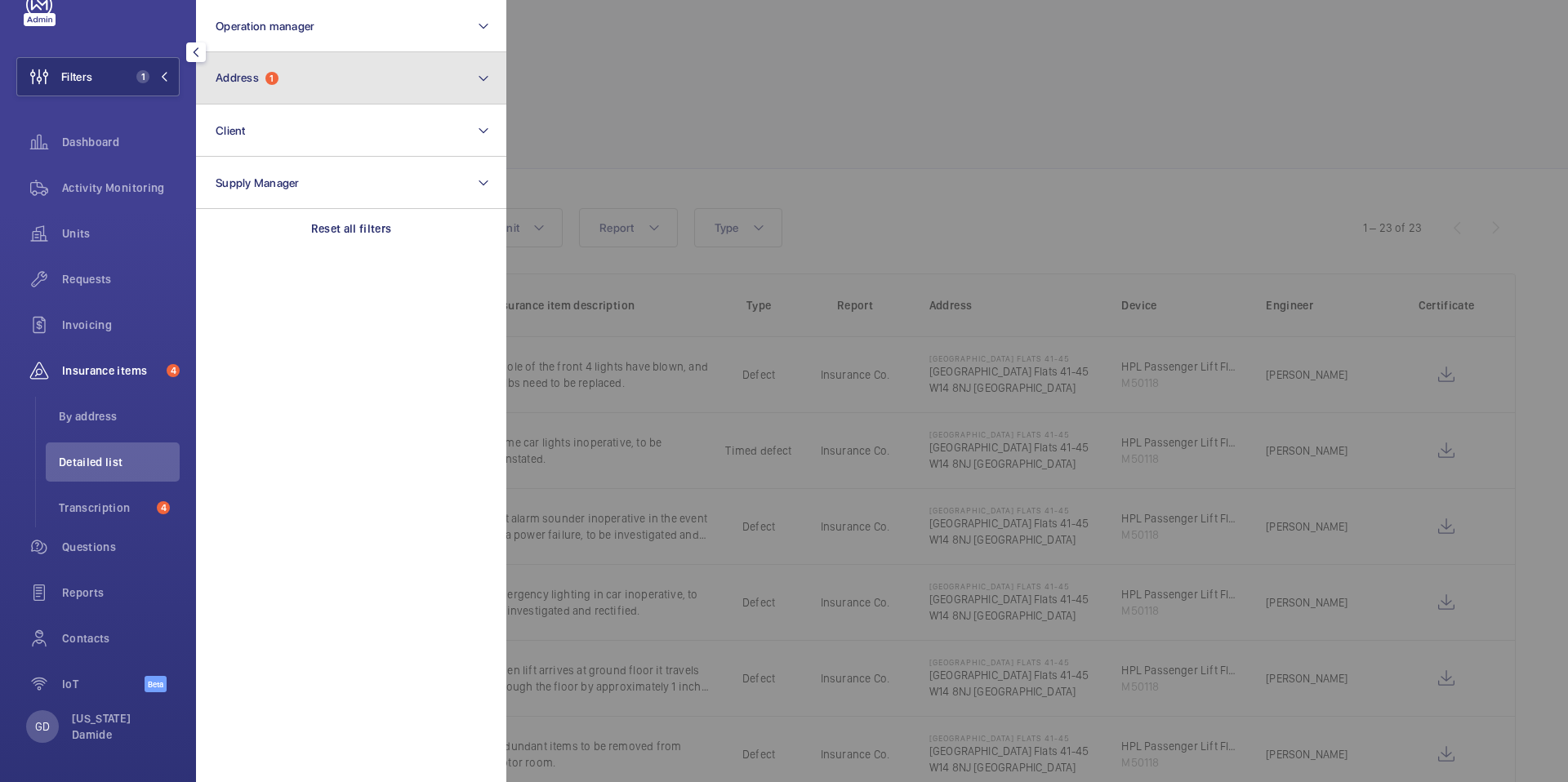 click on "Address  1" 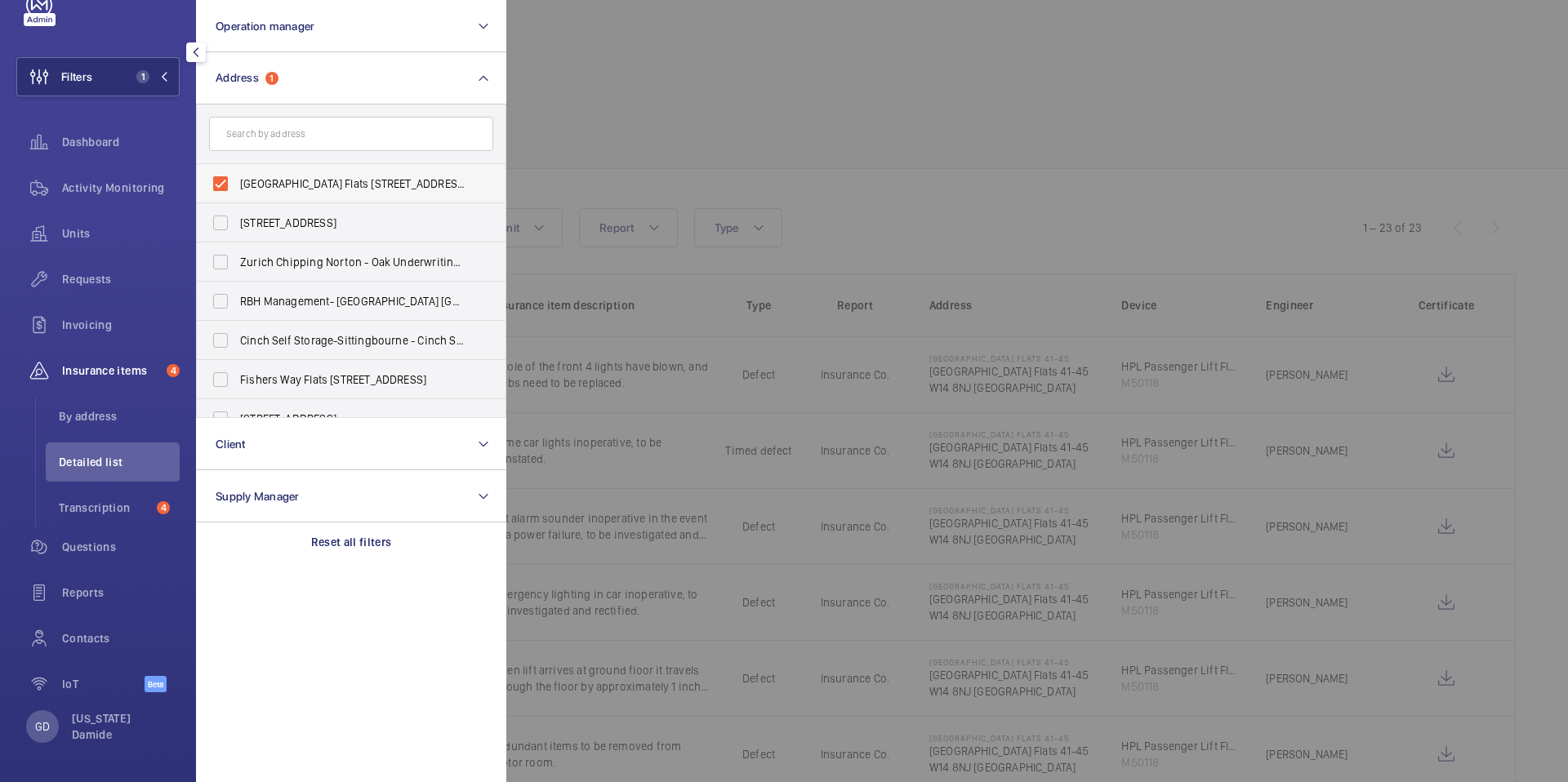 click on "[GEOGRAPHIC_DATA] Flats [STREET_ADDRESS]" at bounding box center (339, 184) 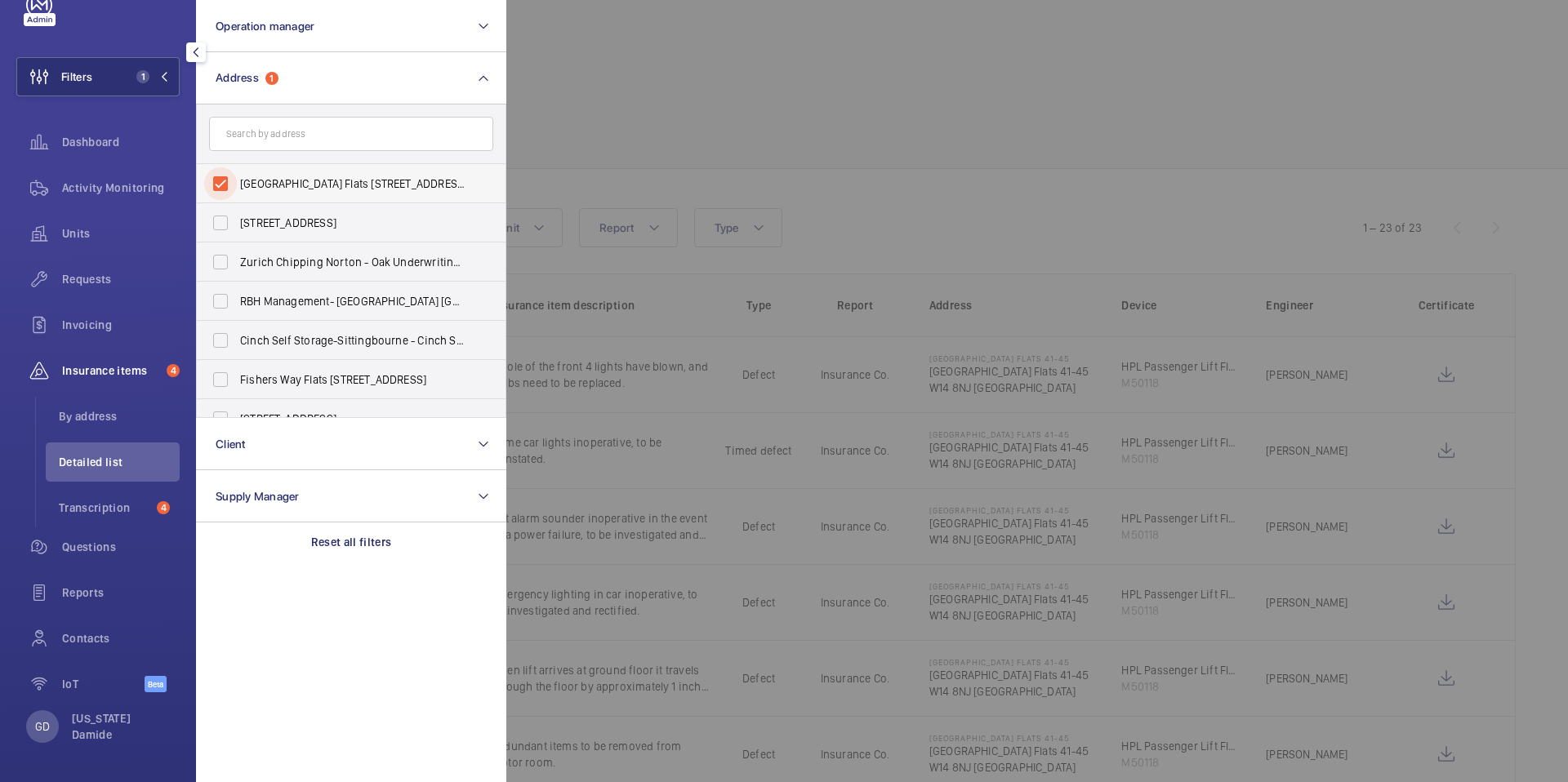 click on "[GEOGRAPHIC_DATA] Flats [STREET_ADDRESS]" at bounding box center (220, 184) 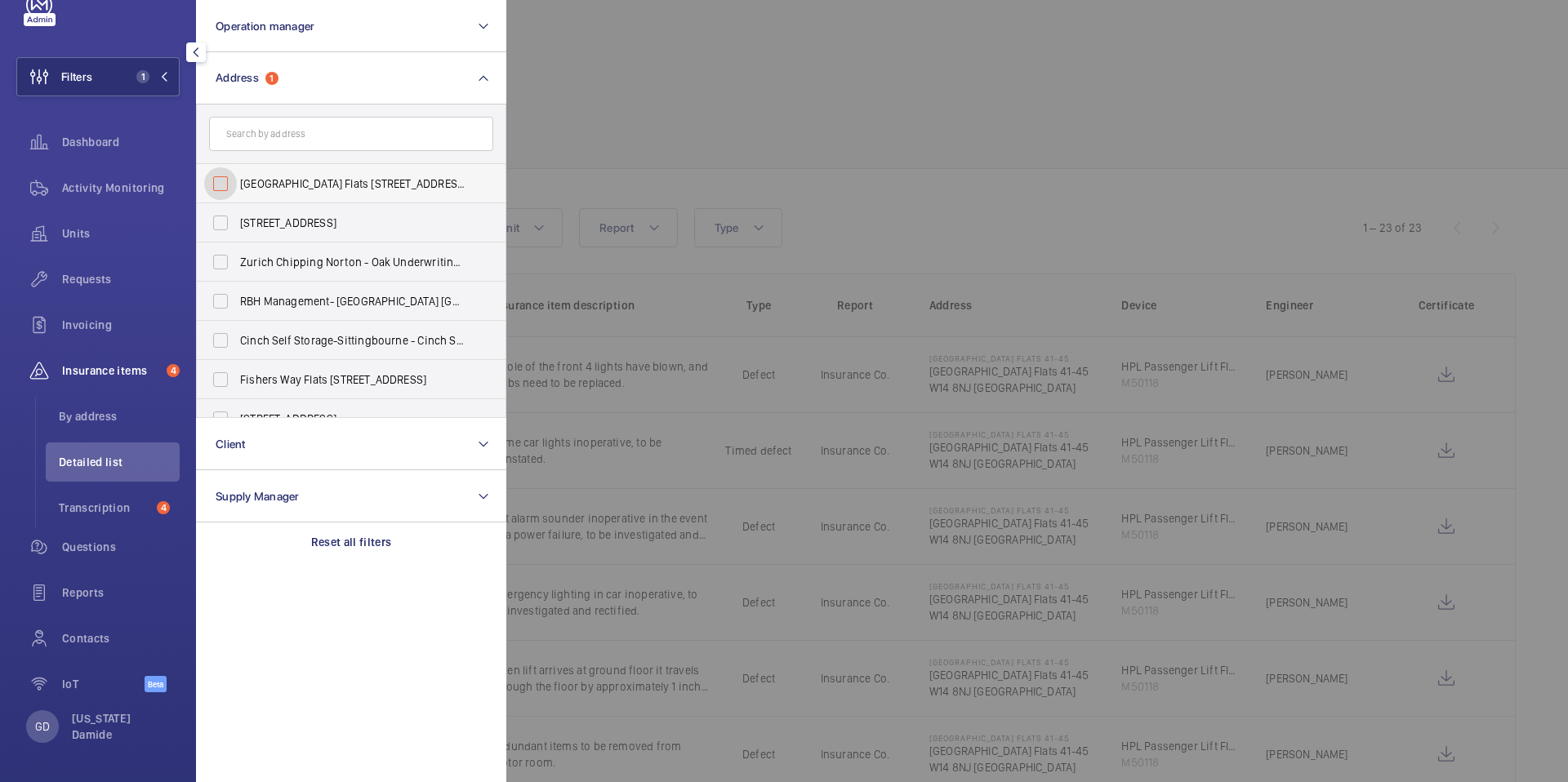checkbox on "false" 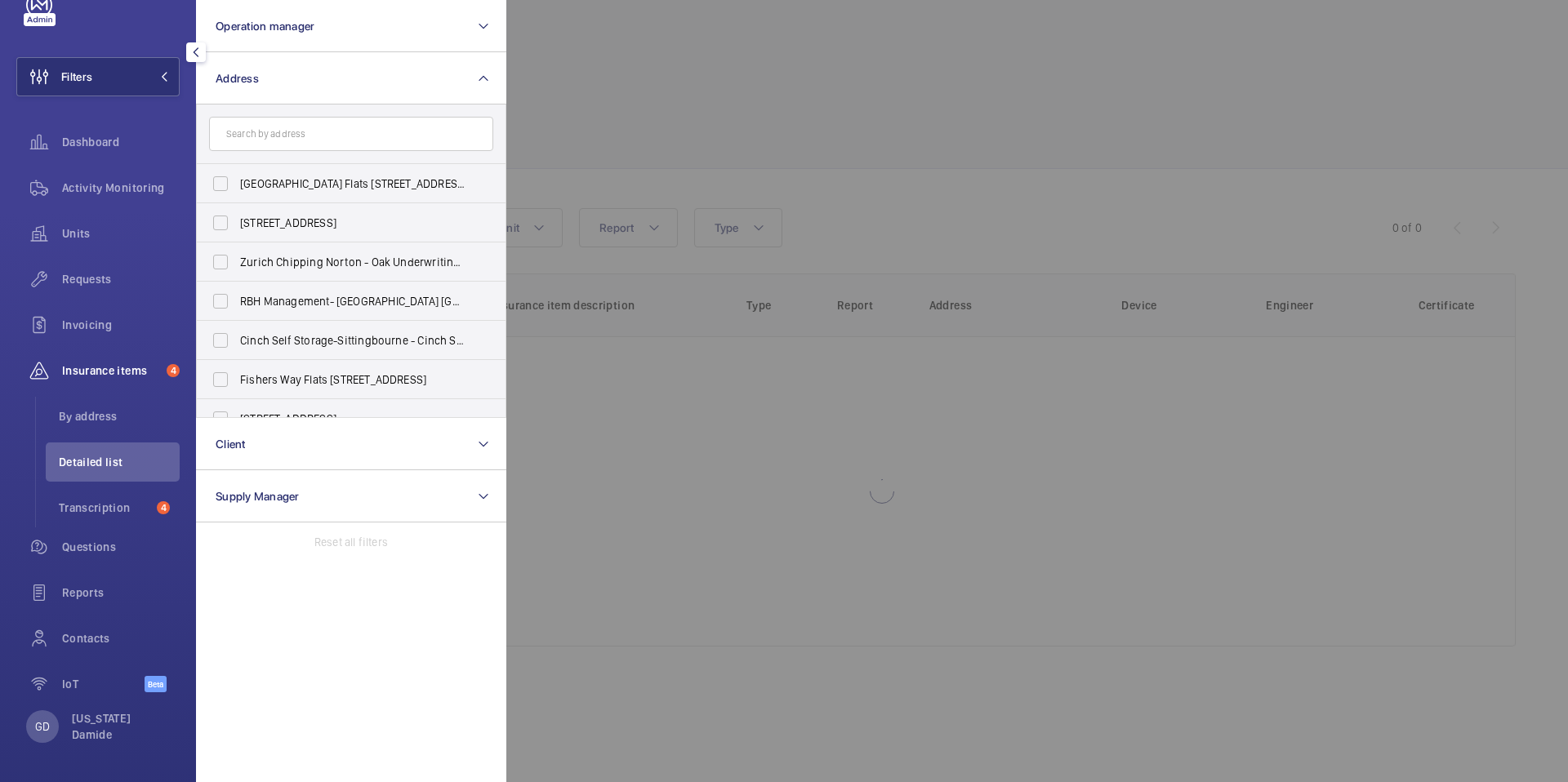 click 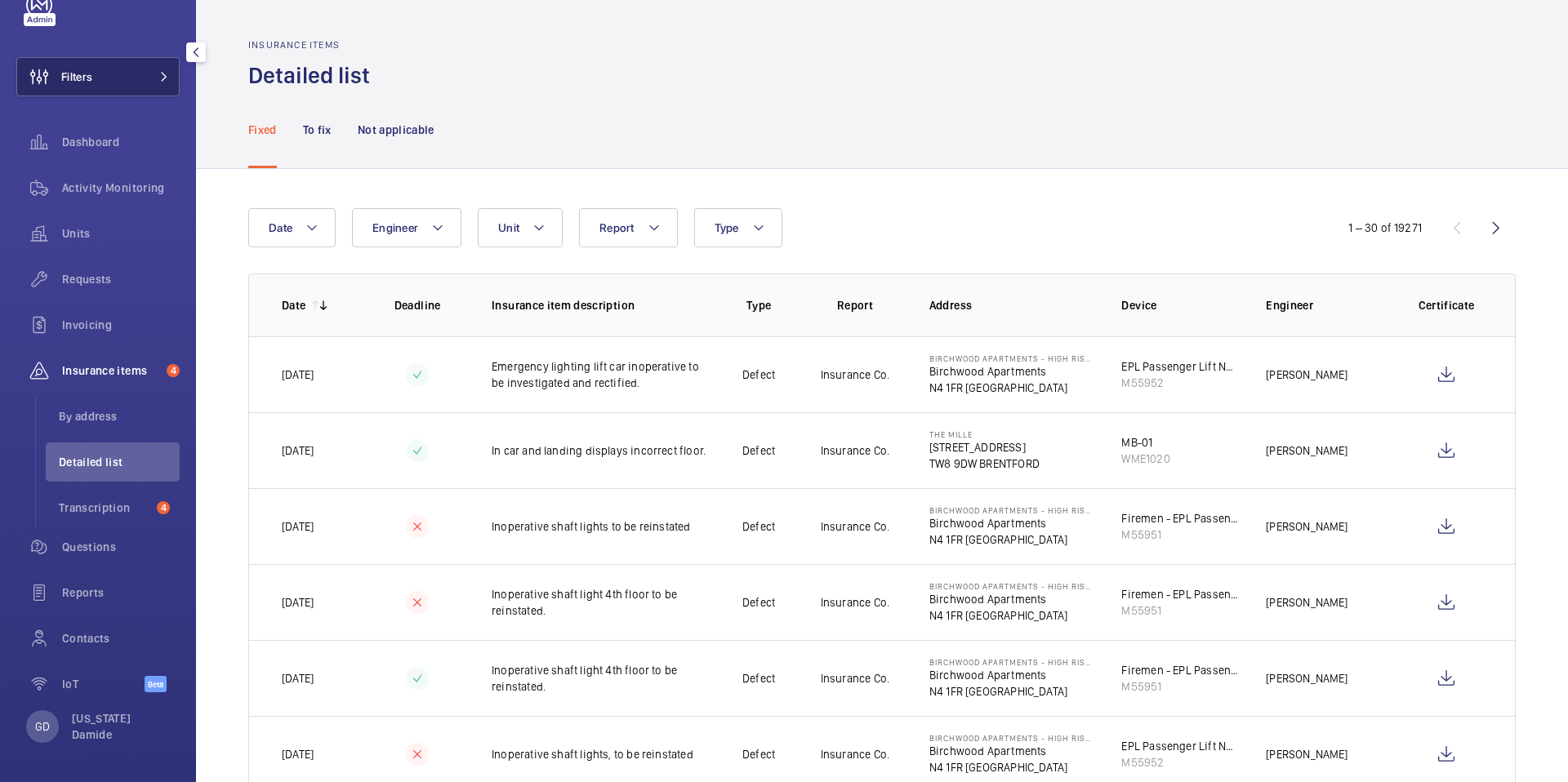 click 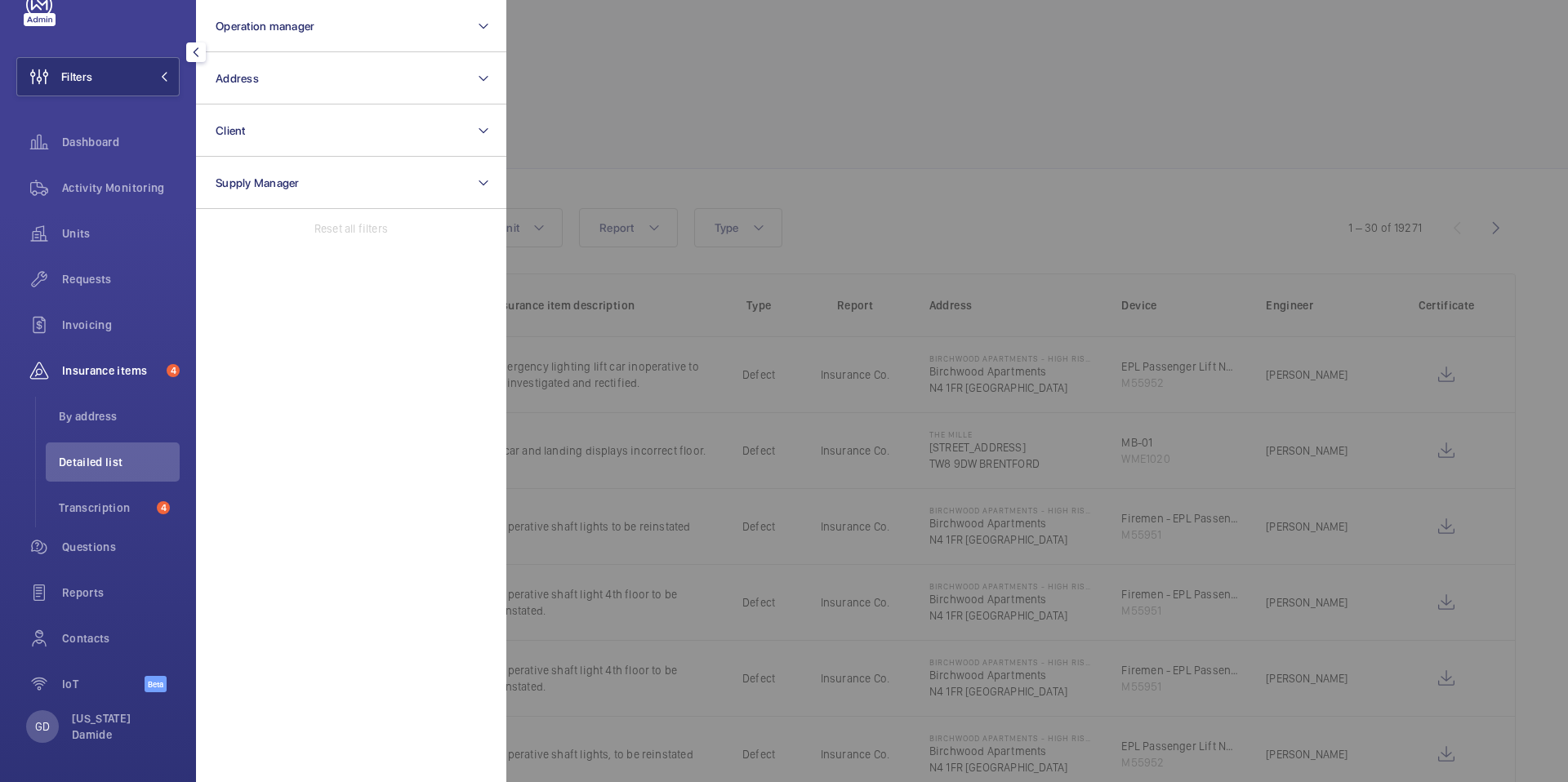 click 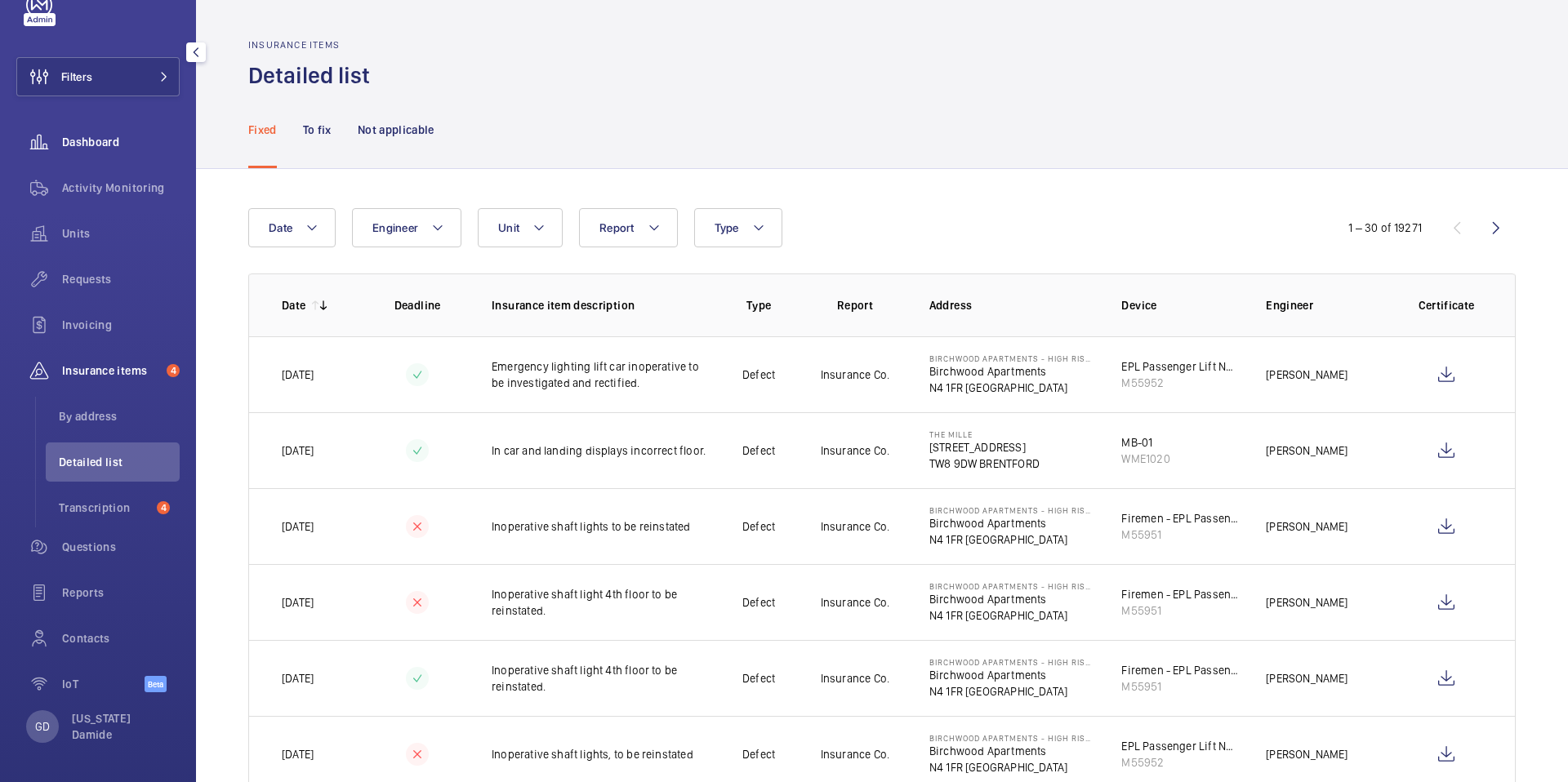 click on "Dashboard" 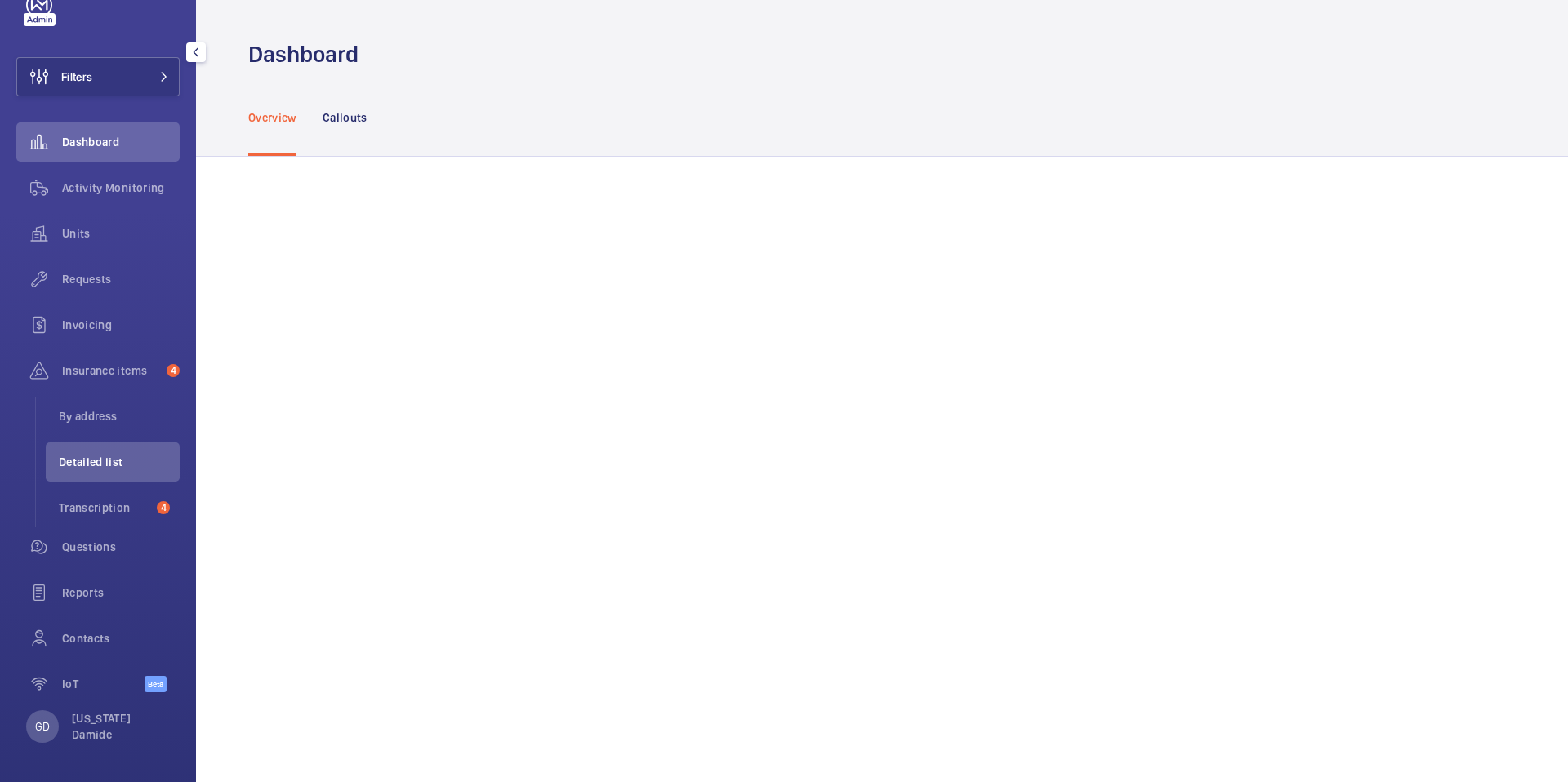 scroll, scrollTop: 0, scrollLeft: 0, axis: both 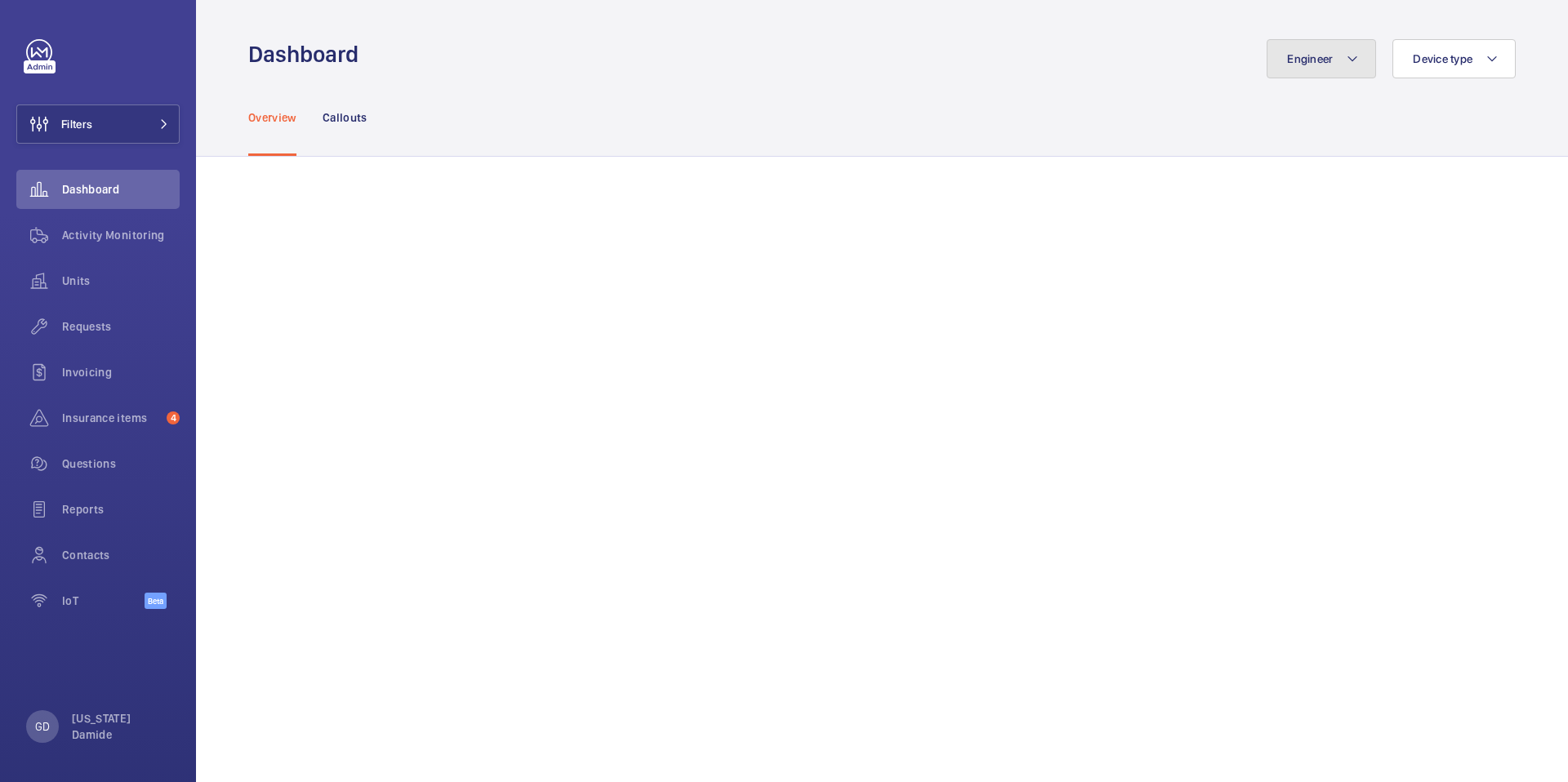 click on "Engineer" 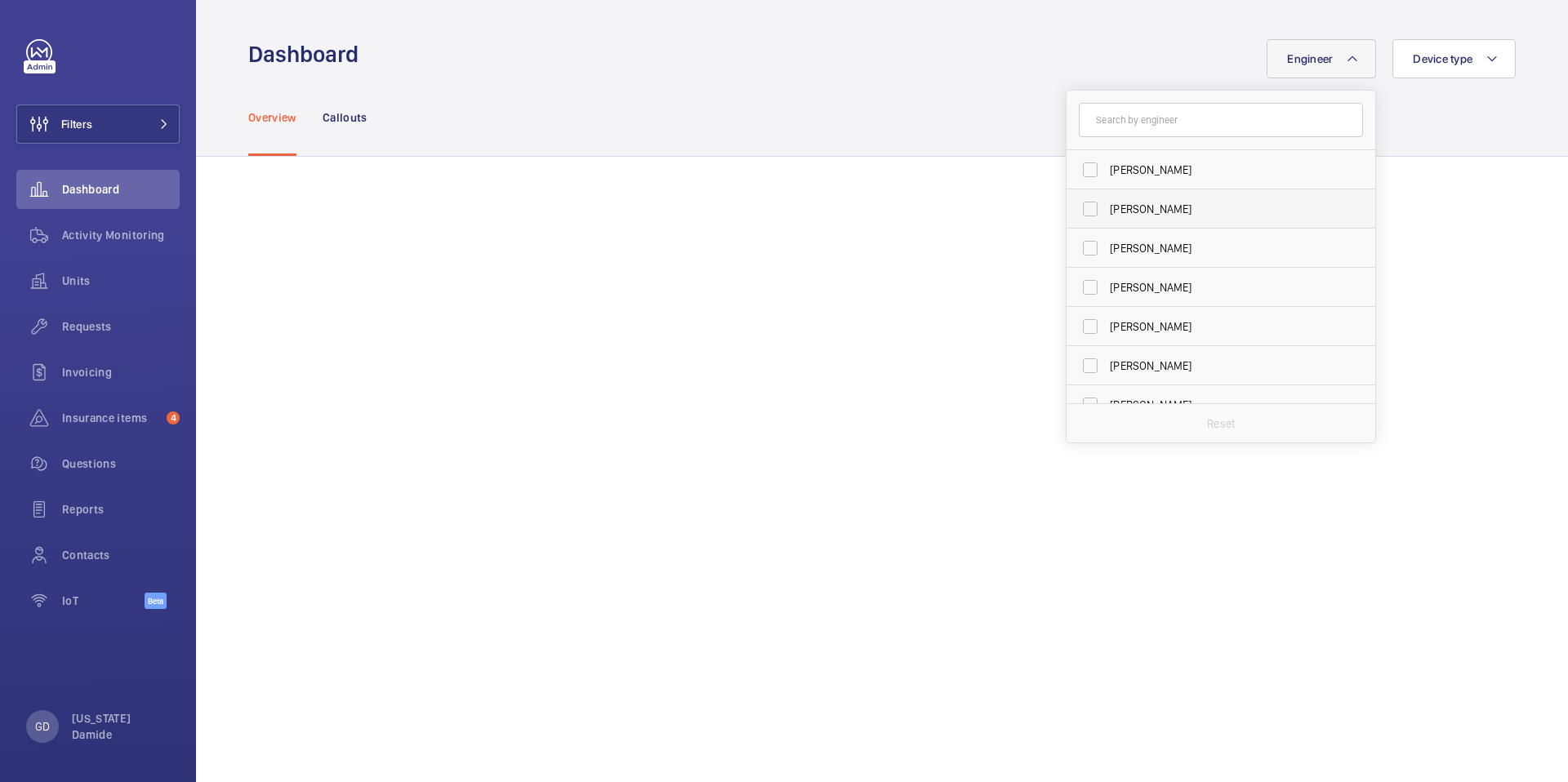 click on "[PERSON_NAME]" at bounding box center (1222, 209) 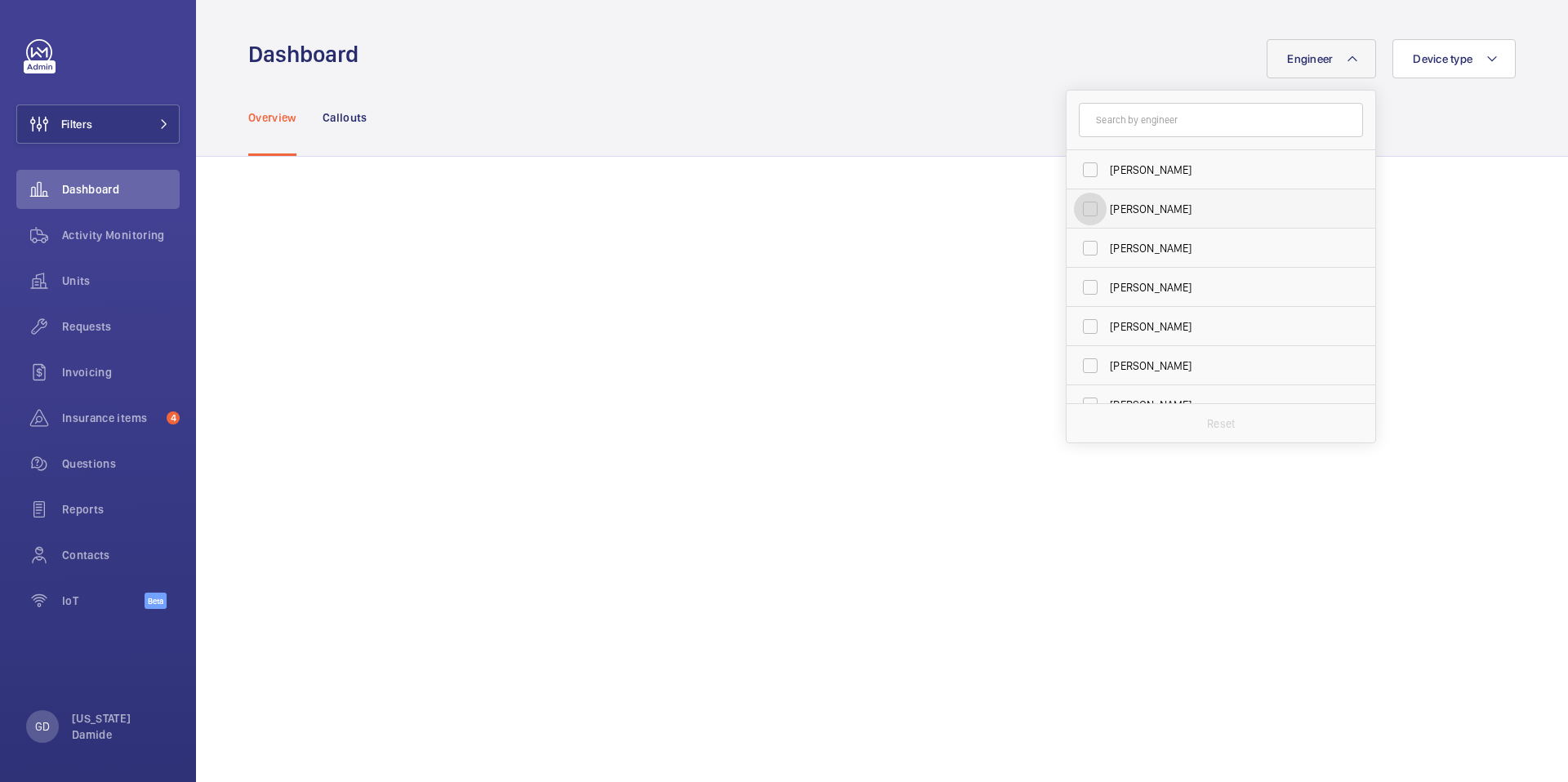 click on "[PERSON_NAME]" at bounding box center [1090, 209] 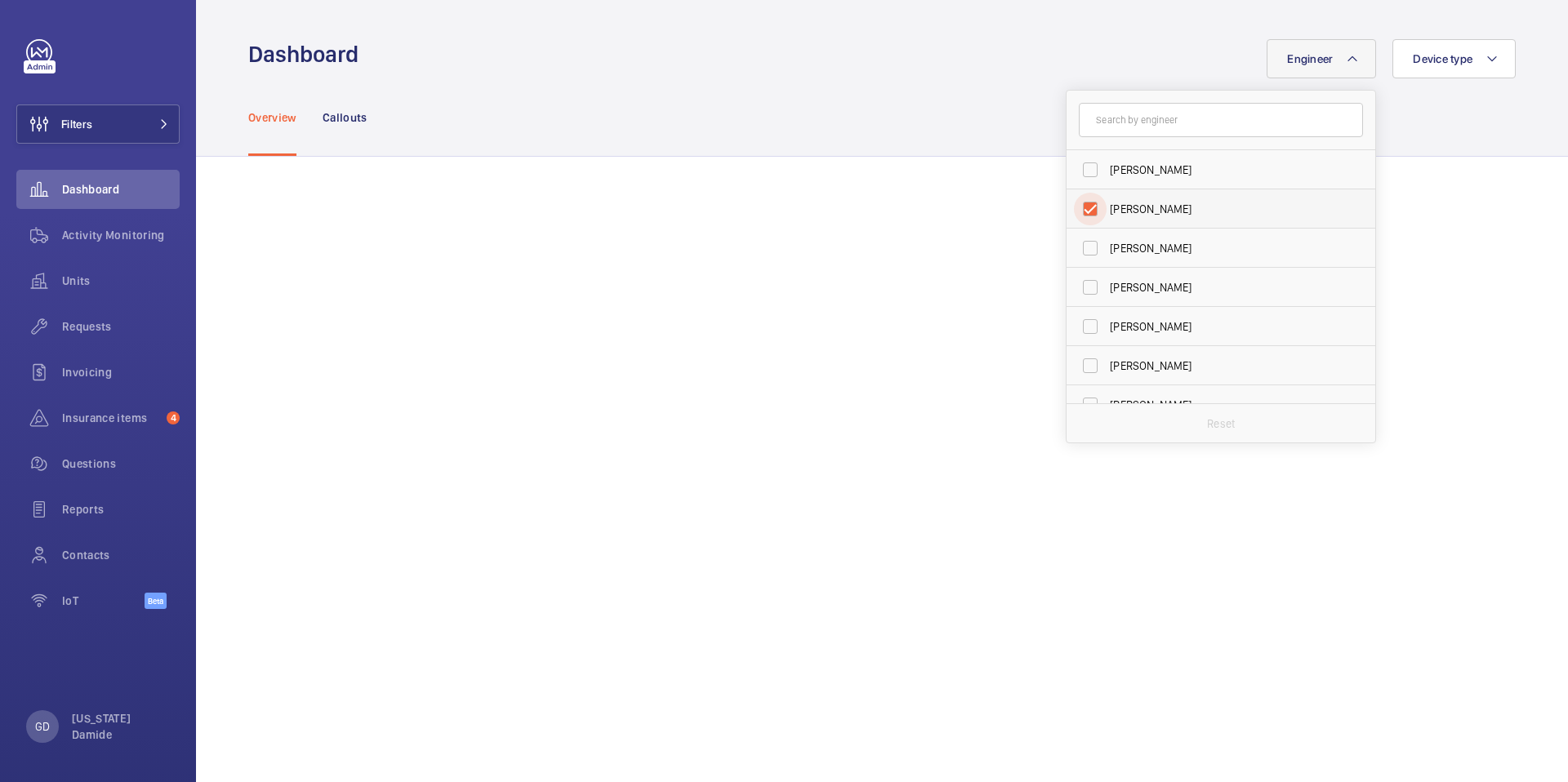 checkbox on "true" 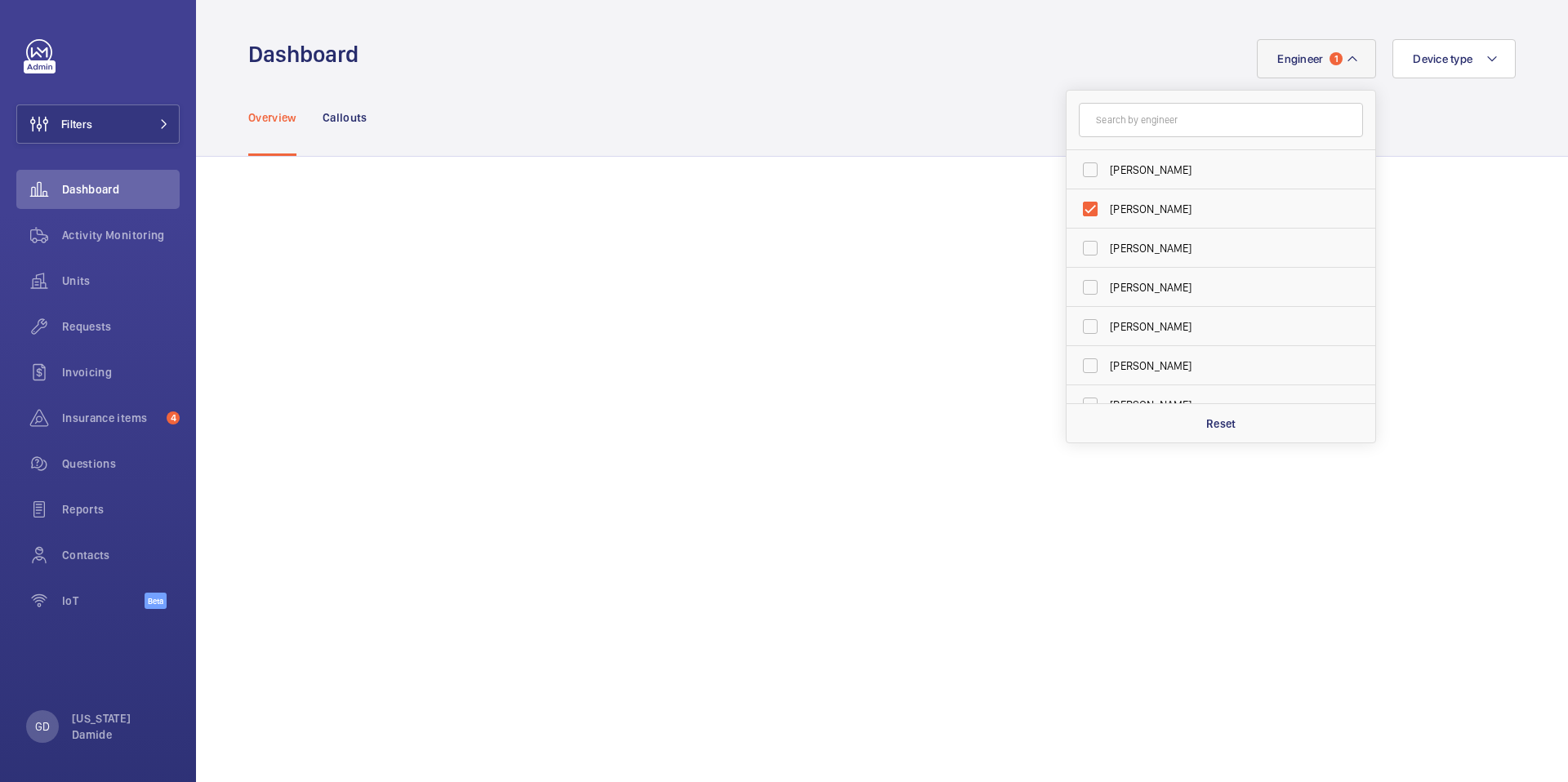 click on "Overview Callouts" 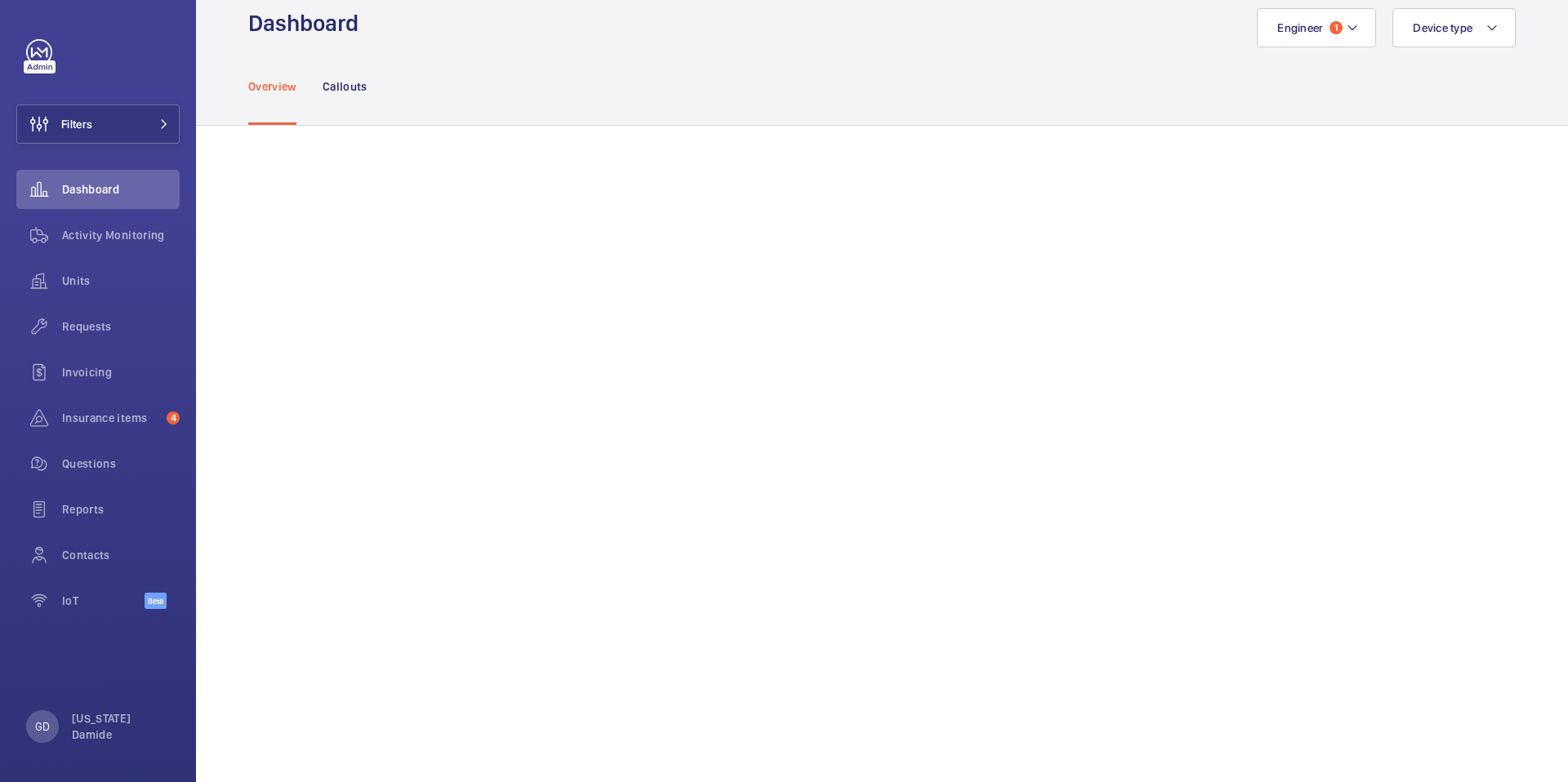 scroll, scrollTop: 0, scrollLeft: 0, axis: both 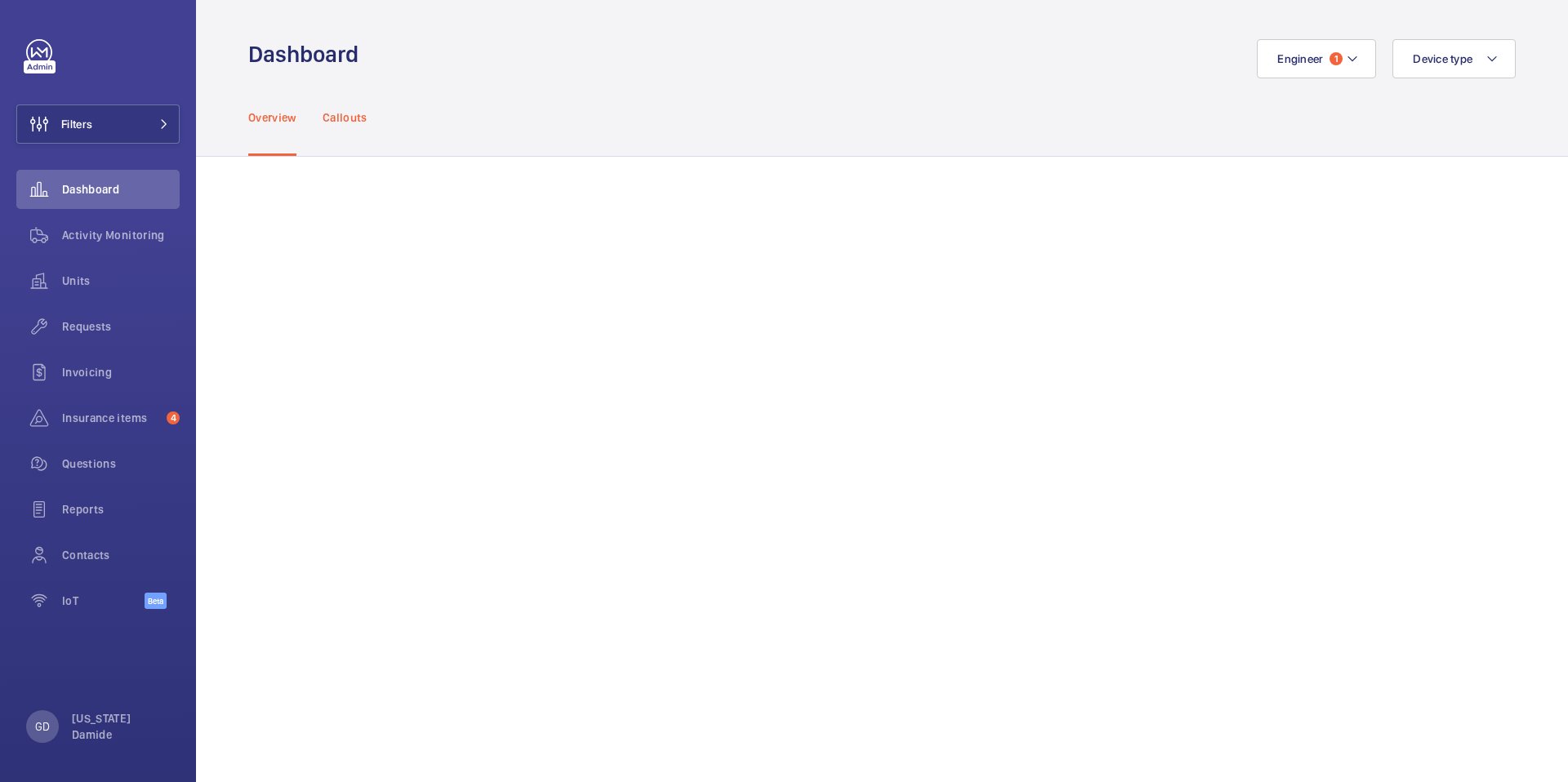 click on "Callouts" 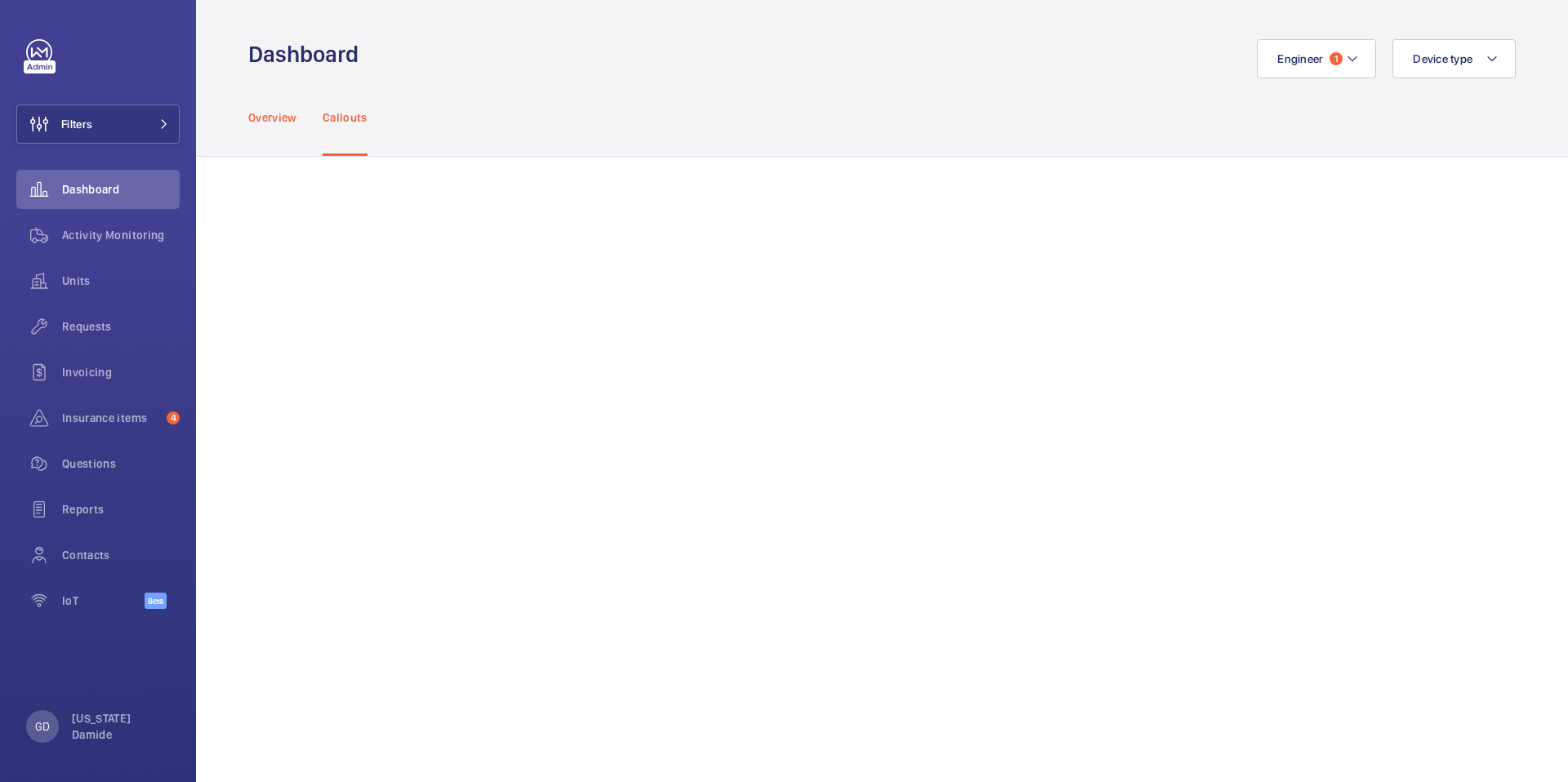 click on "Overview" 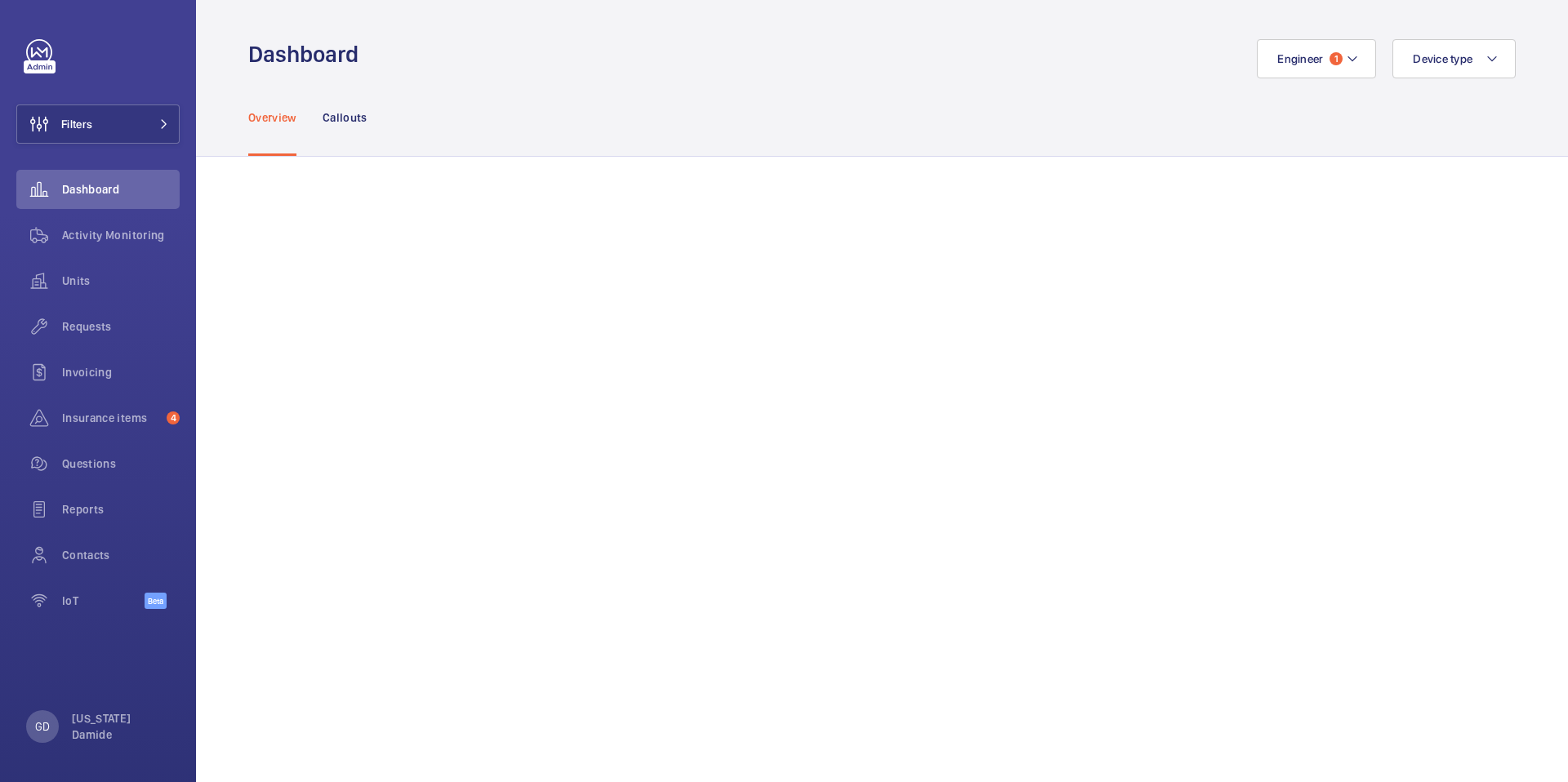 scroll, scrollTop: 0, scrollLeft: 0, axis: both 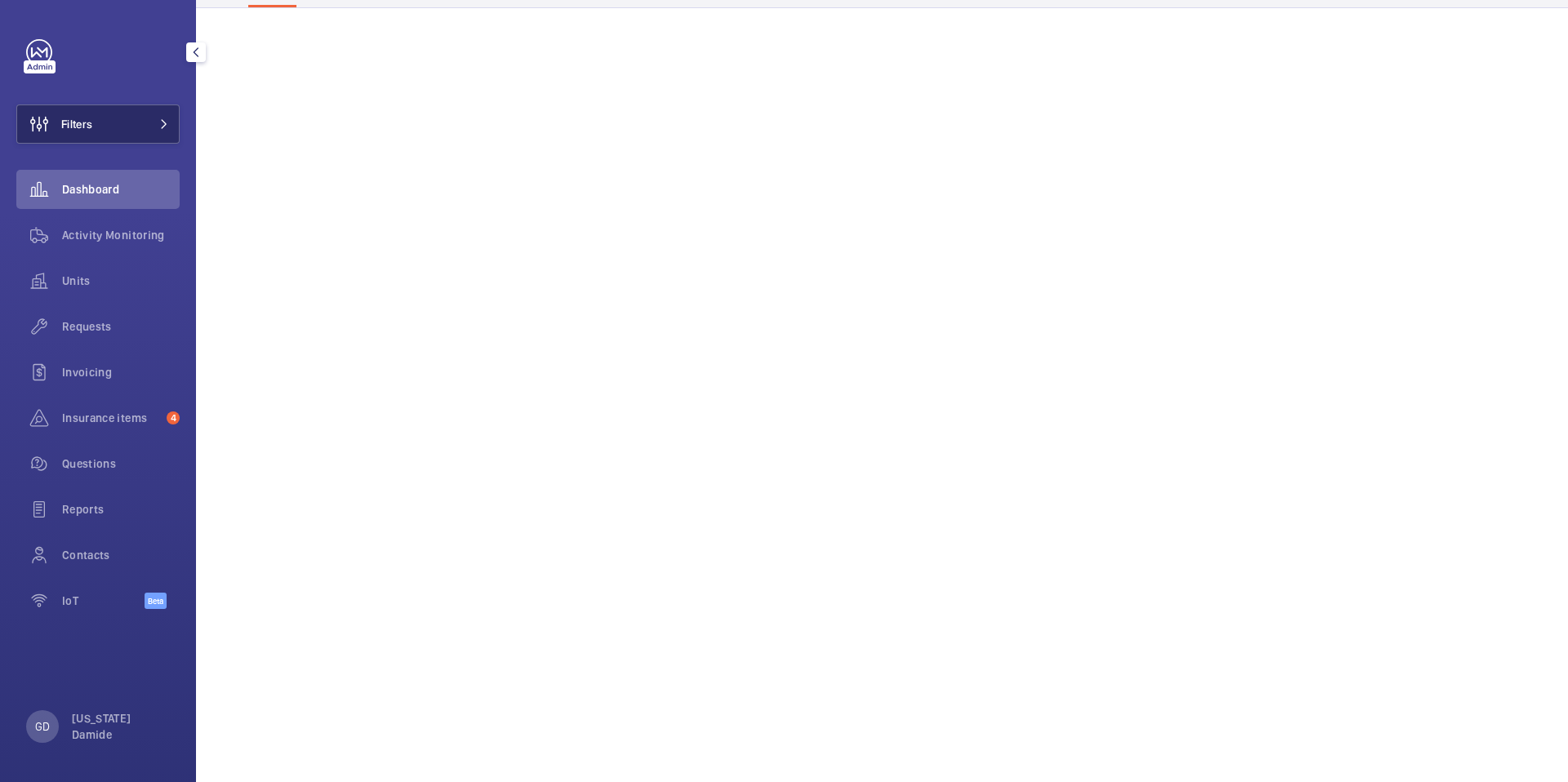click on "Filters" 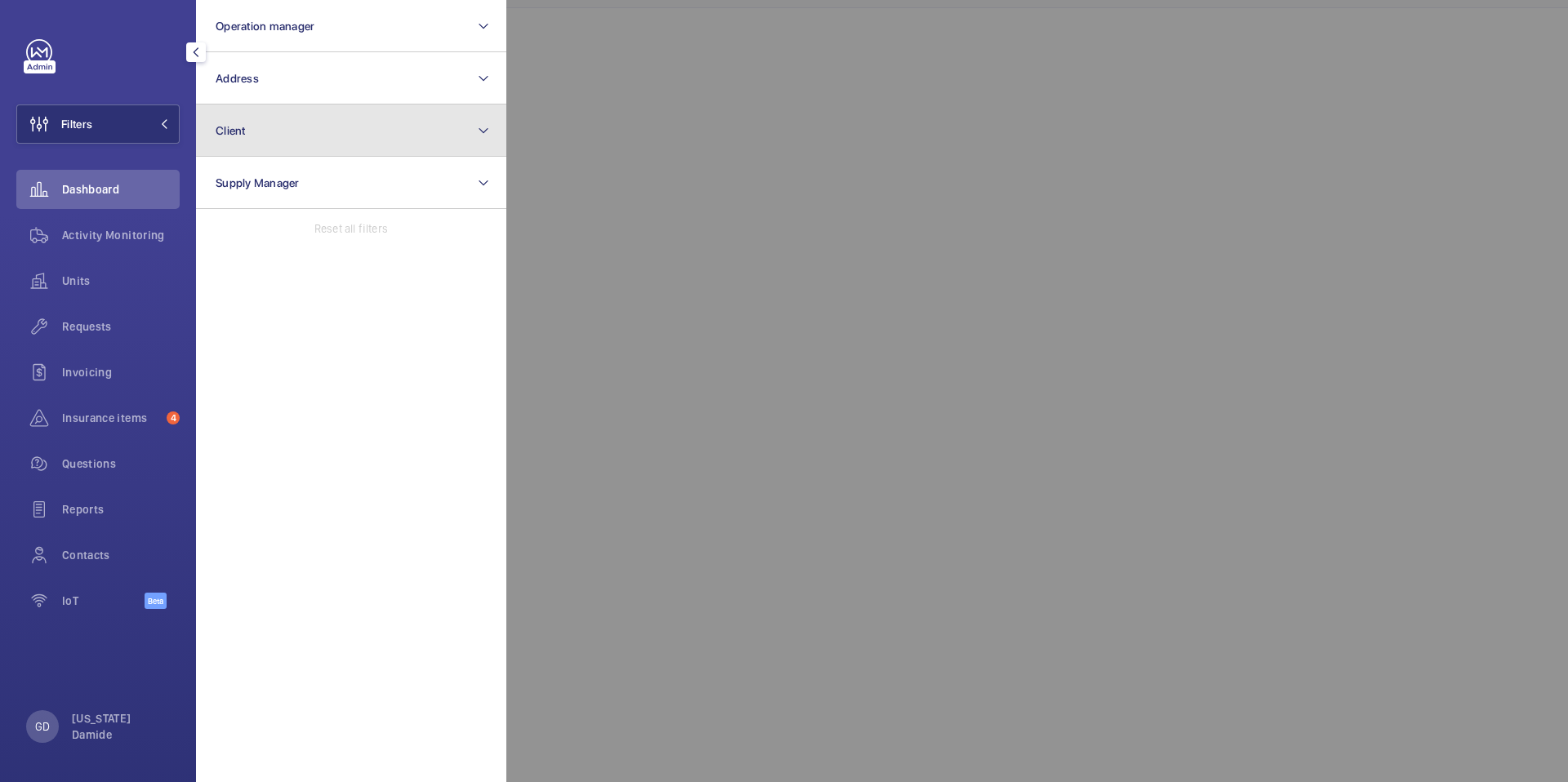 click on "Client" 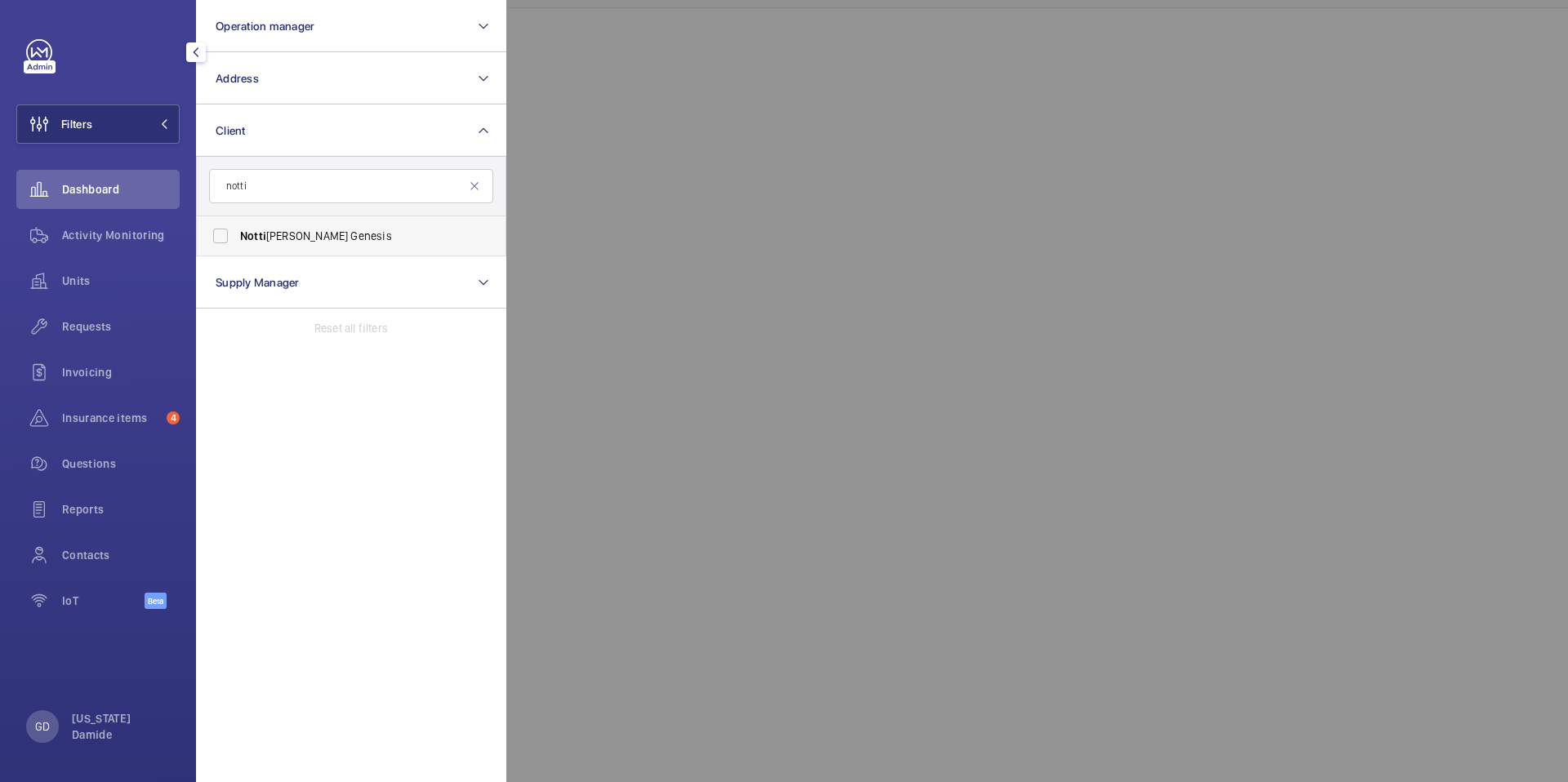 type on "notti" 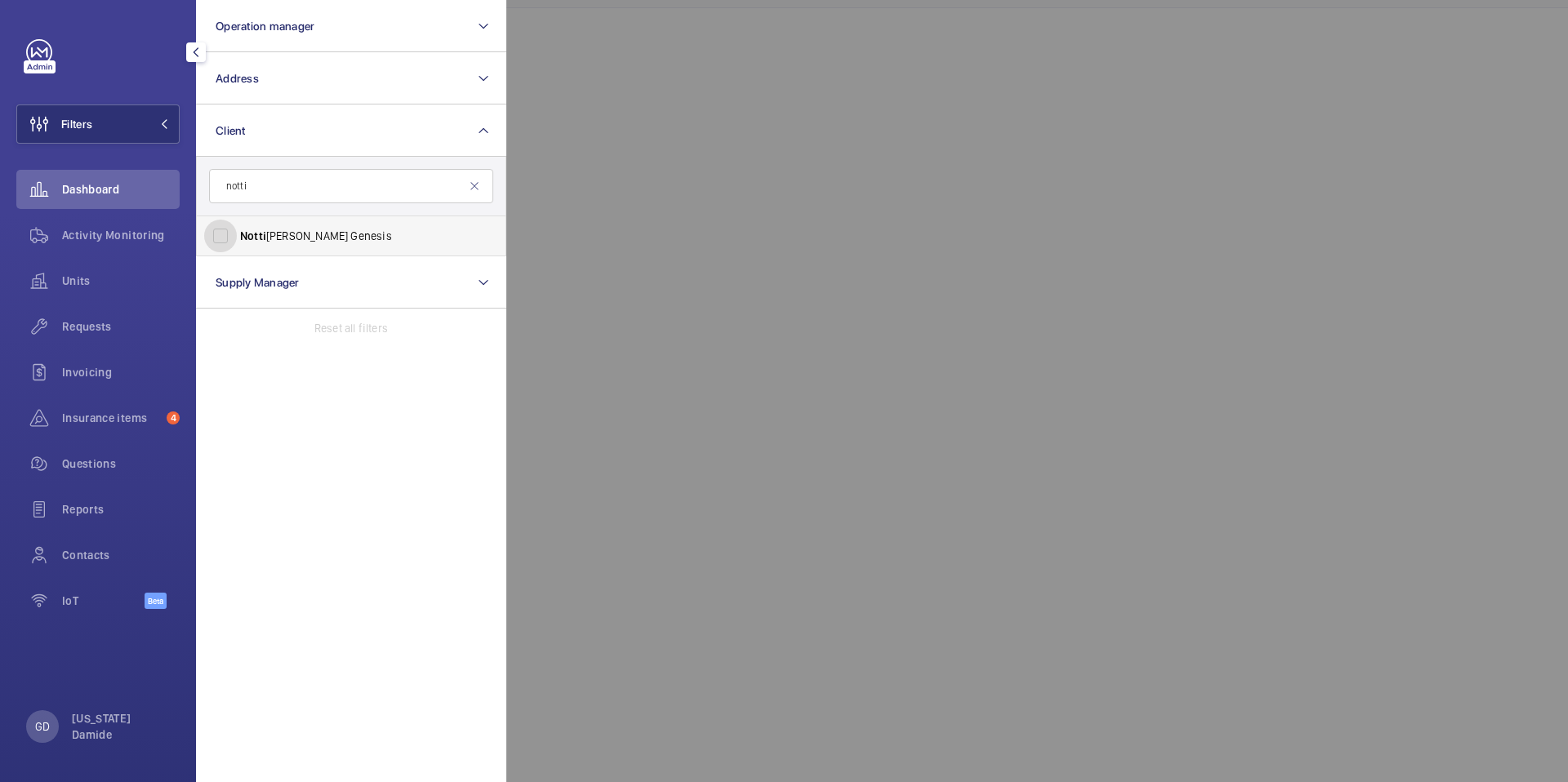 click on "Notti [PERSON_NAME] Genesis" at bounding box center (220, 236) 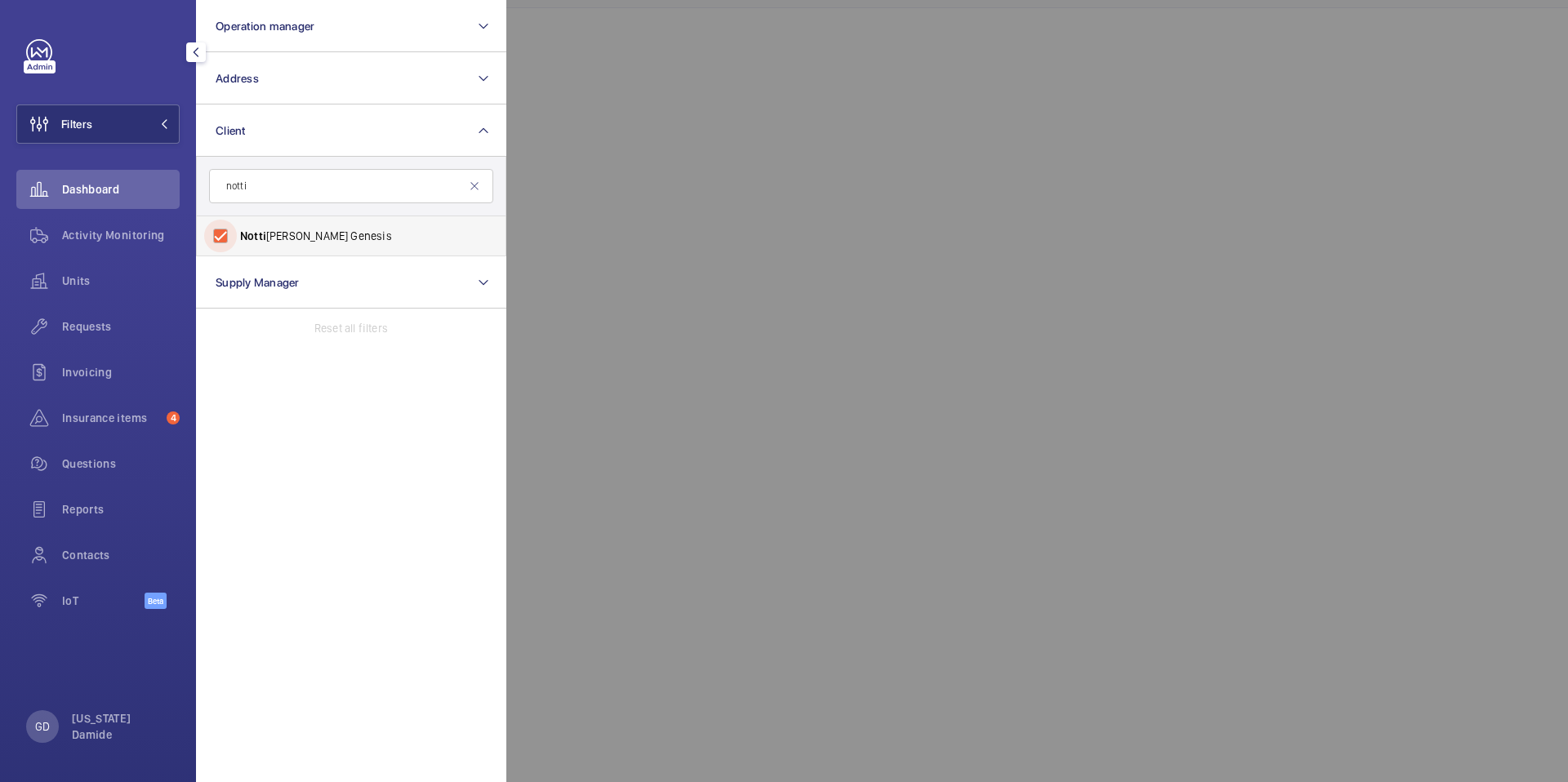 checkbox on "true" 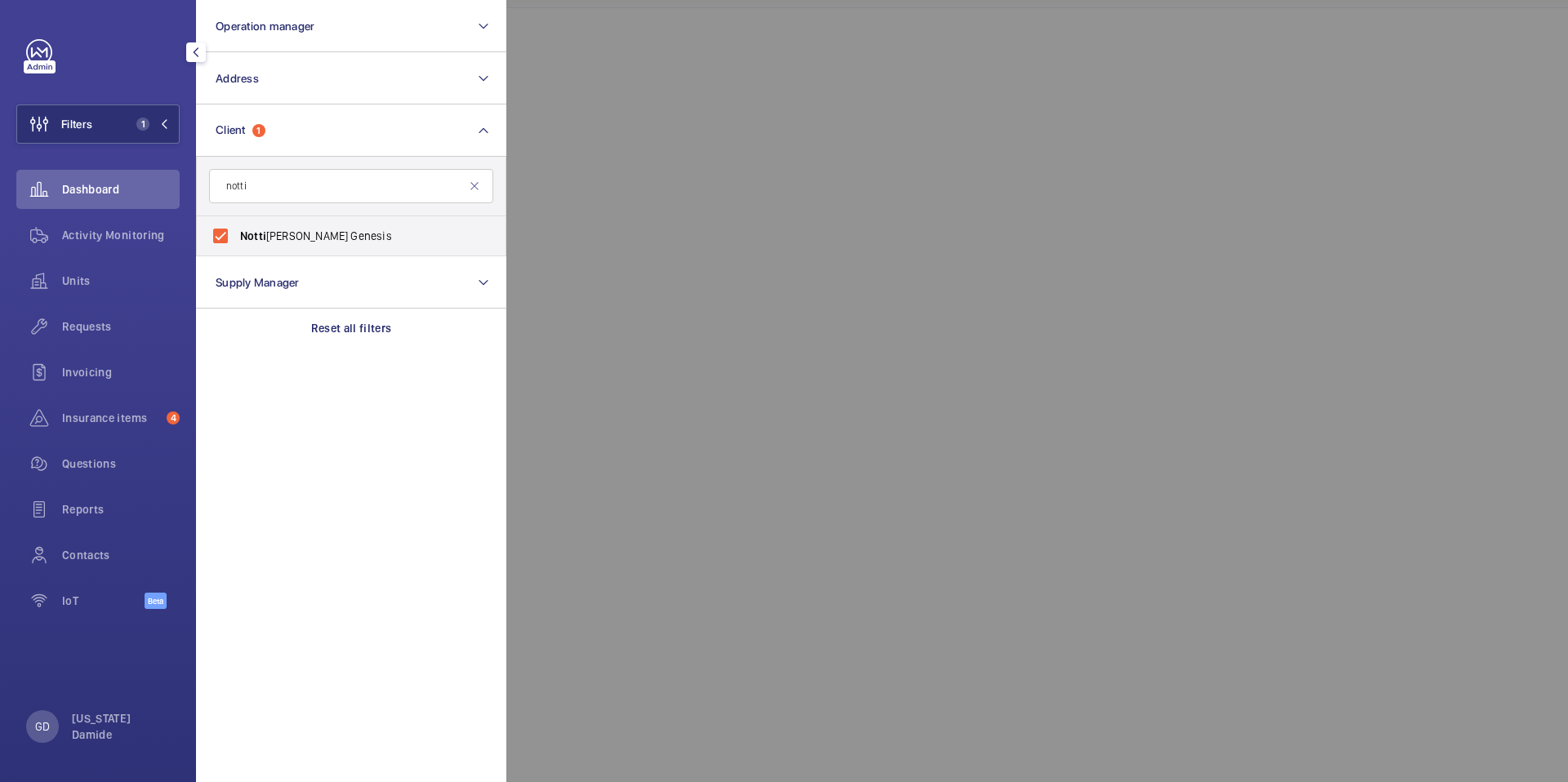 click 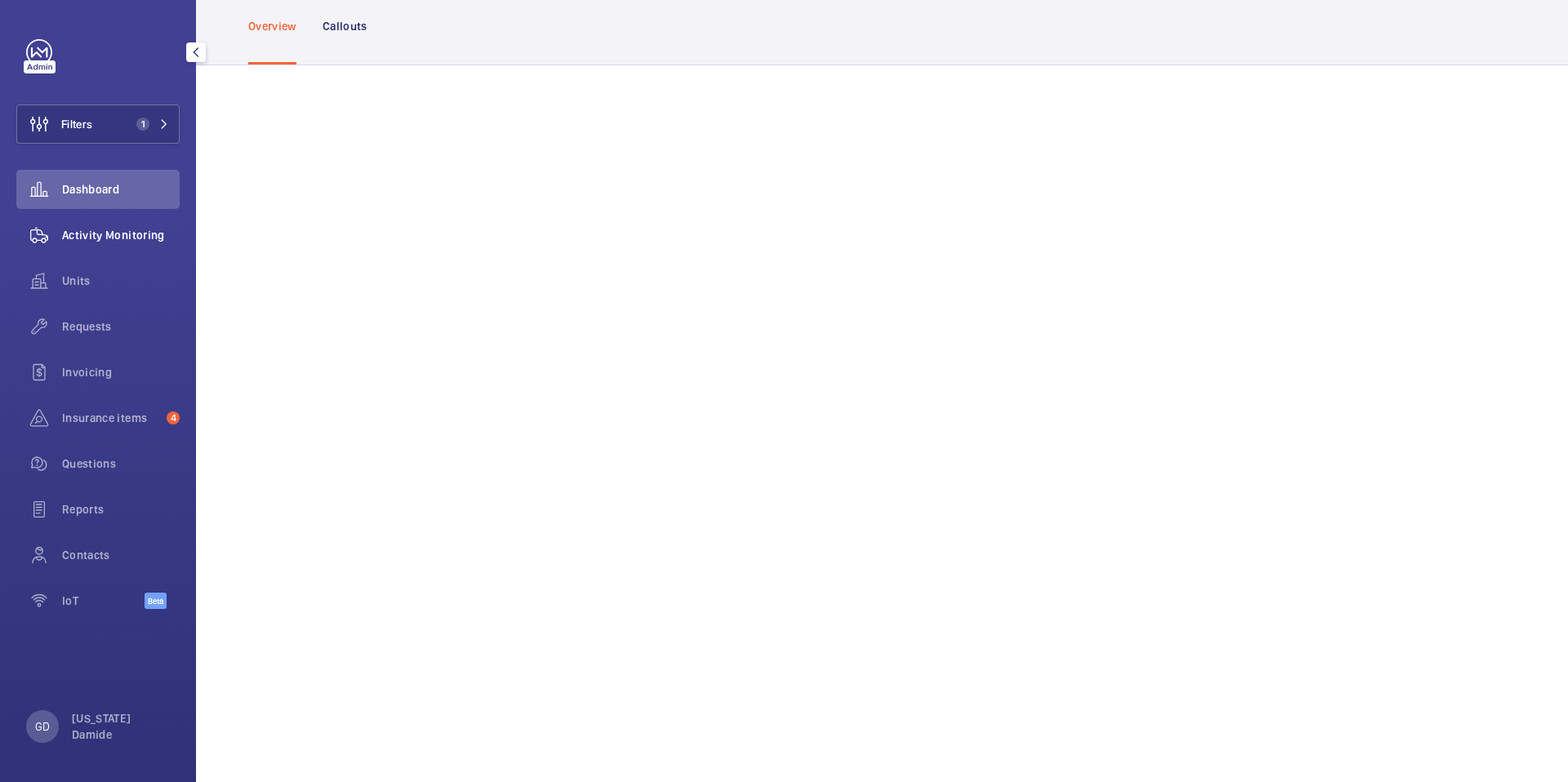 scroll, scrollTop: 91, scrollLeft: 0, axis: vertical 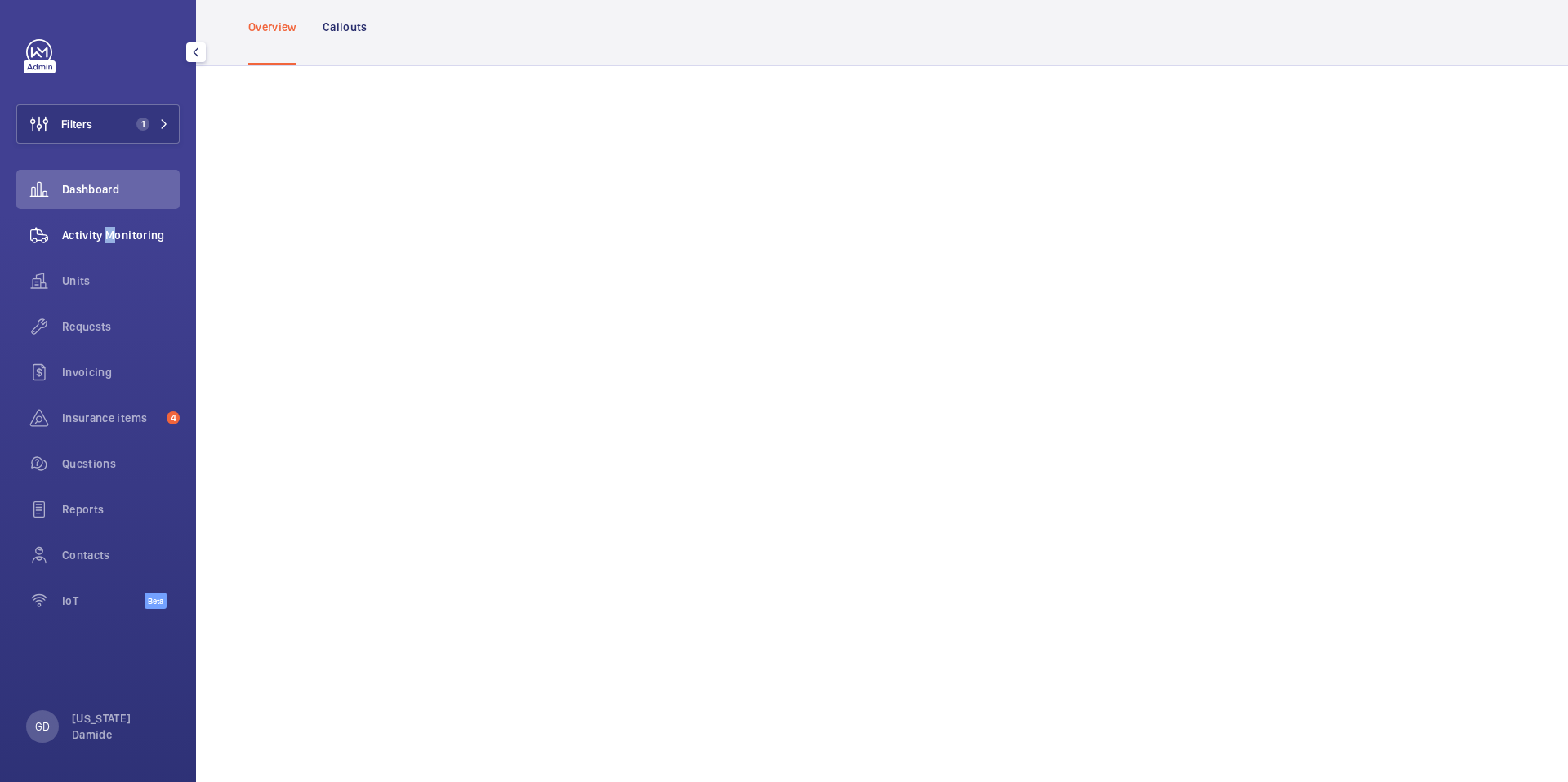 click on "Activity Monitoring" 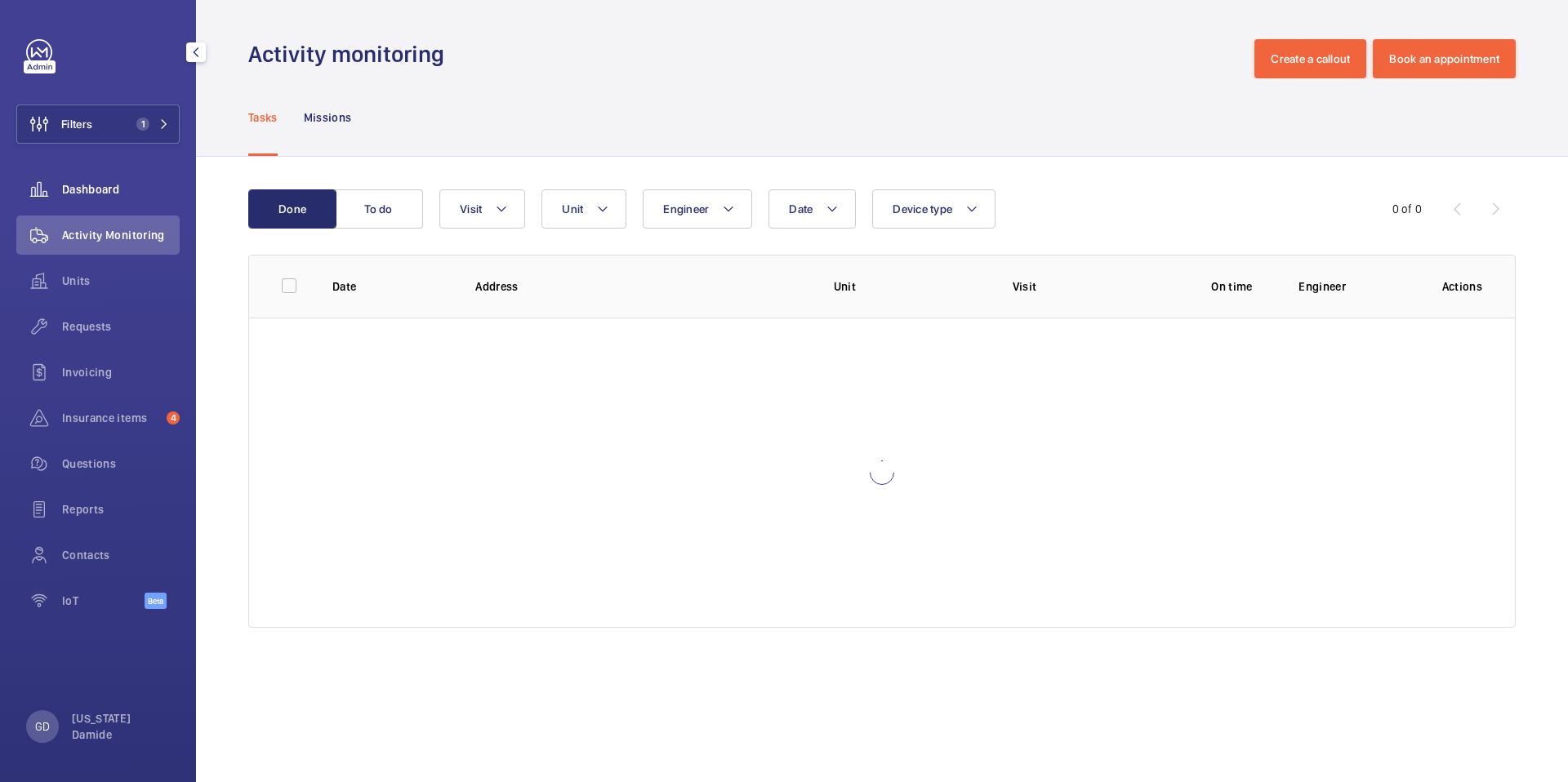 click on "Dashboard" 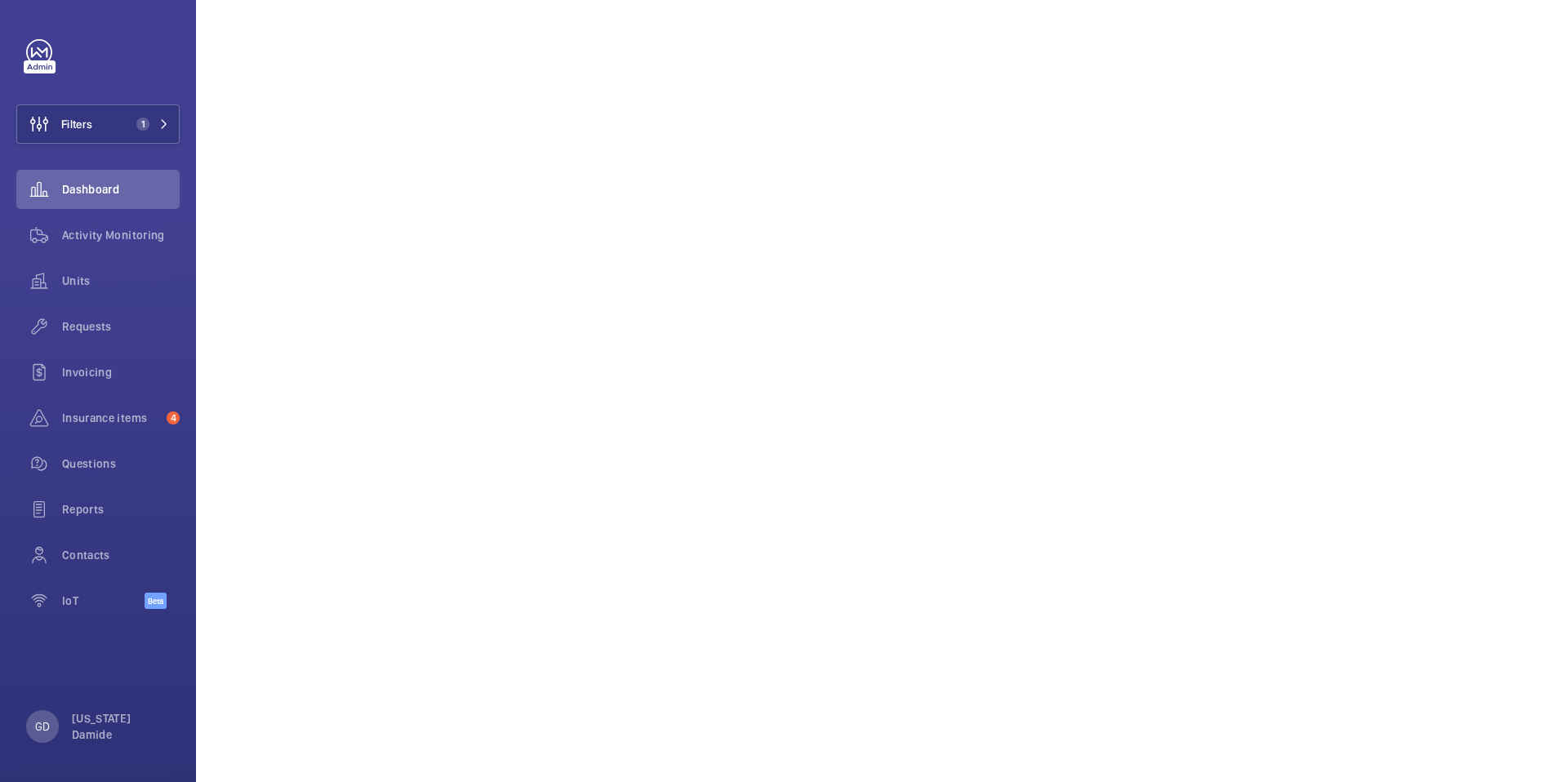 scroll, scrollTop: 833, scrollLeft: 0, axis: vertical 